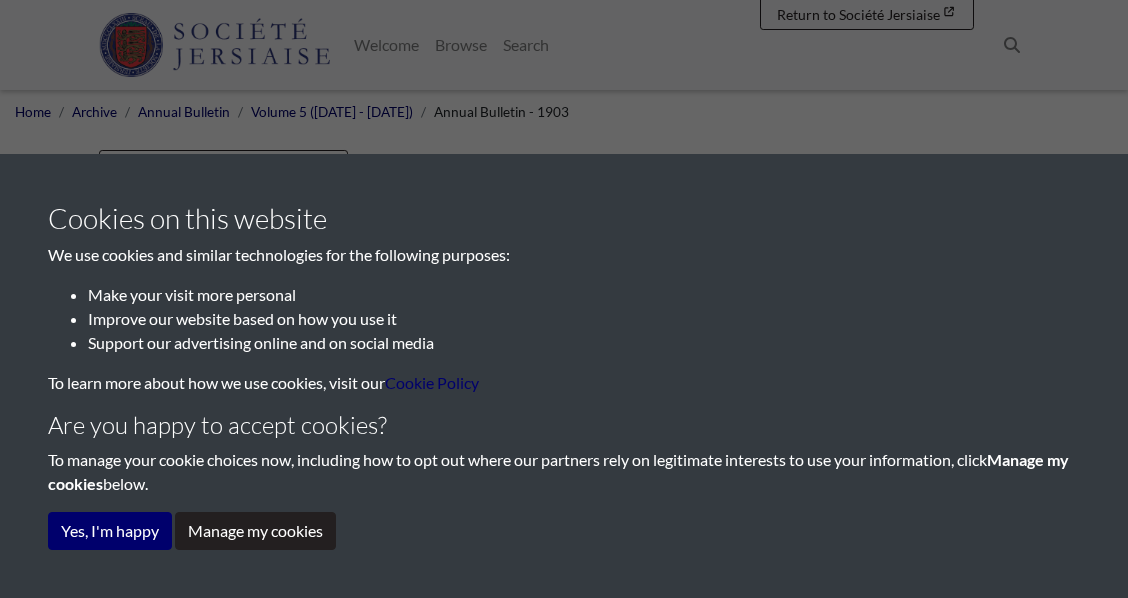 scroll, scrollTop: 0, scrollLeft: 0, axis: both 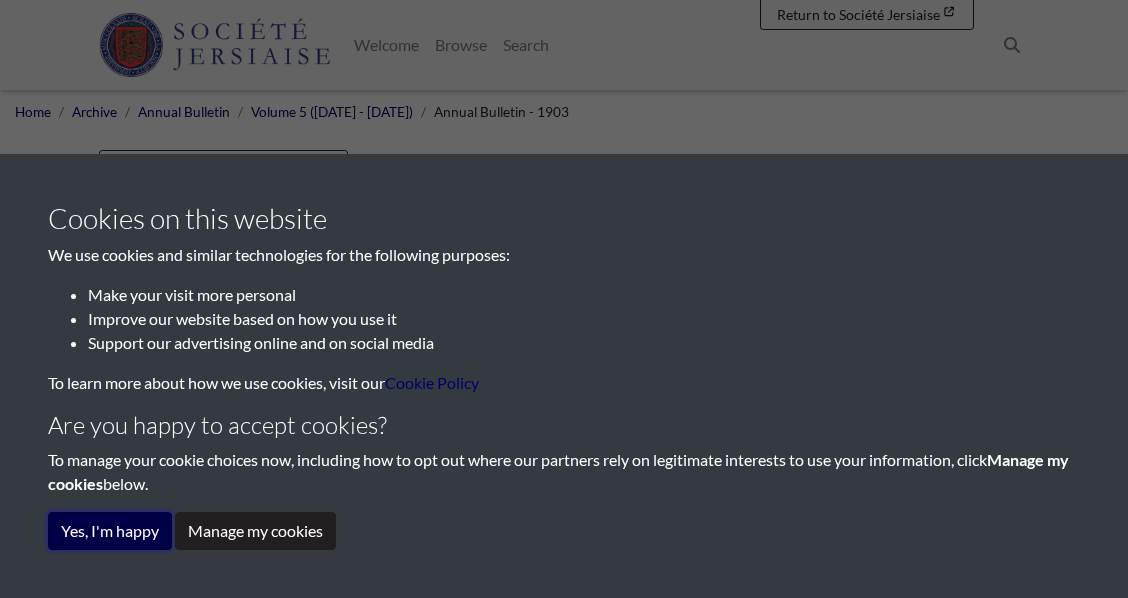 click on "Yes, I'm happy" at bounding box center [110, 531] 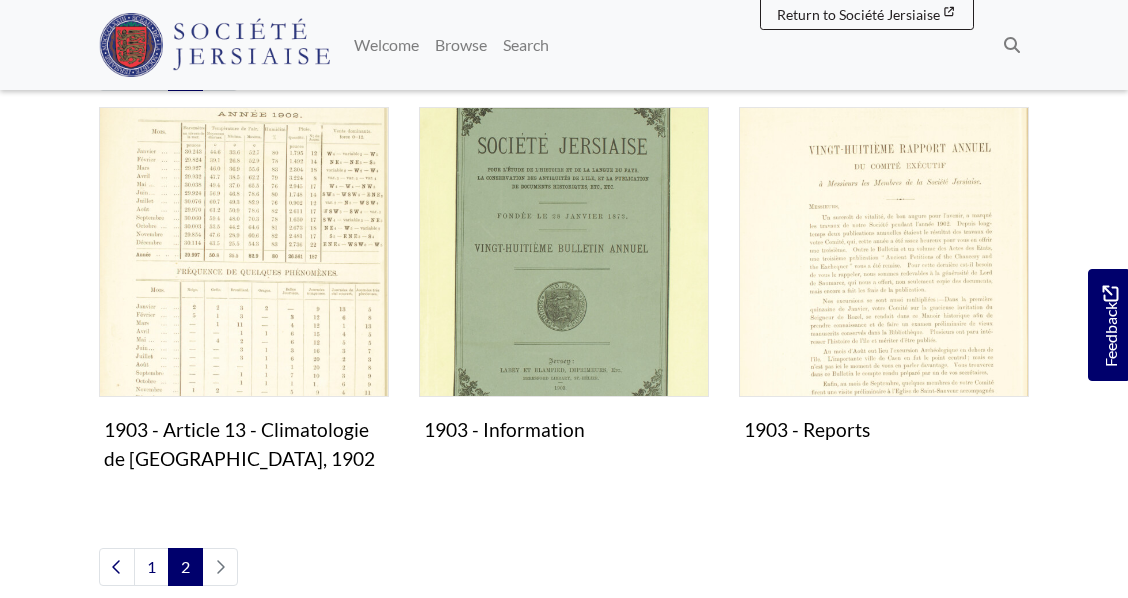 scroll, scrollTop: 467, scrollLeft: 0, axis: vertical 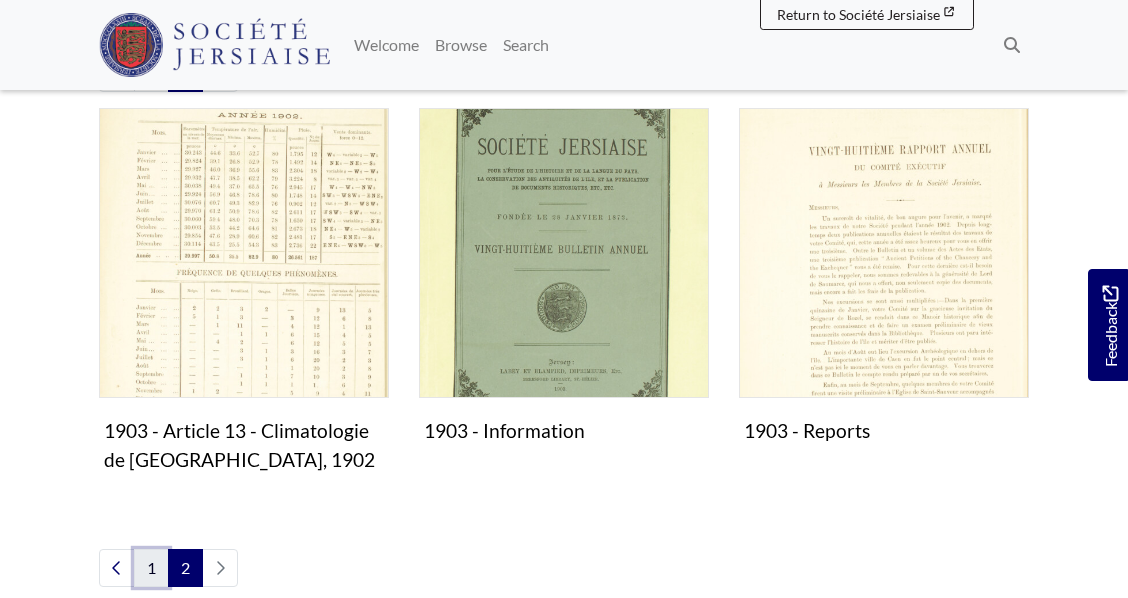 click on "1" at bounding box center (151, 568) 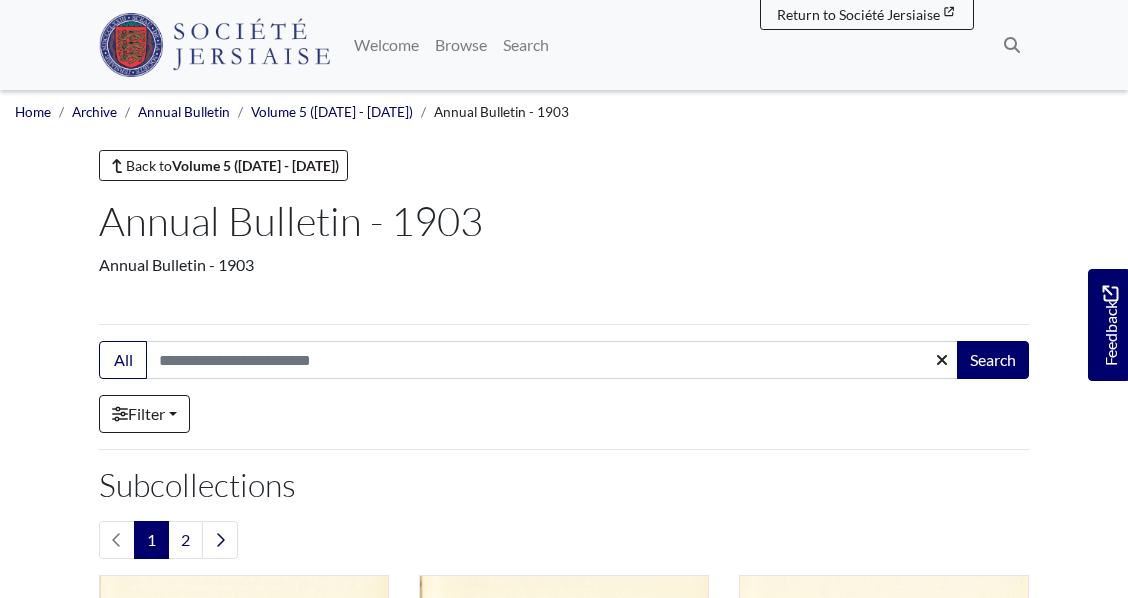 scroll, scrollTop: 0, scrollLeft: 0, axis: both 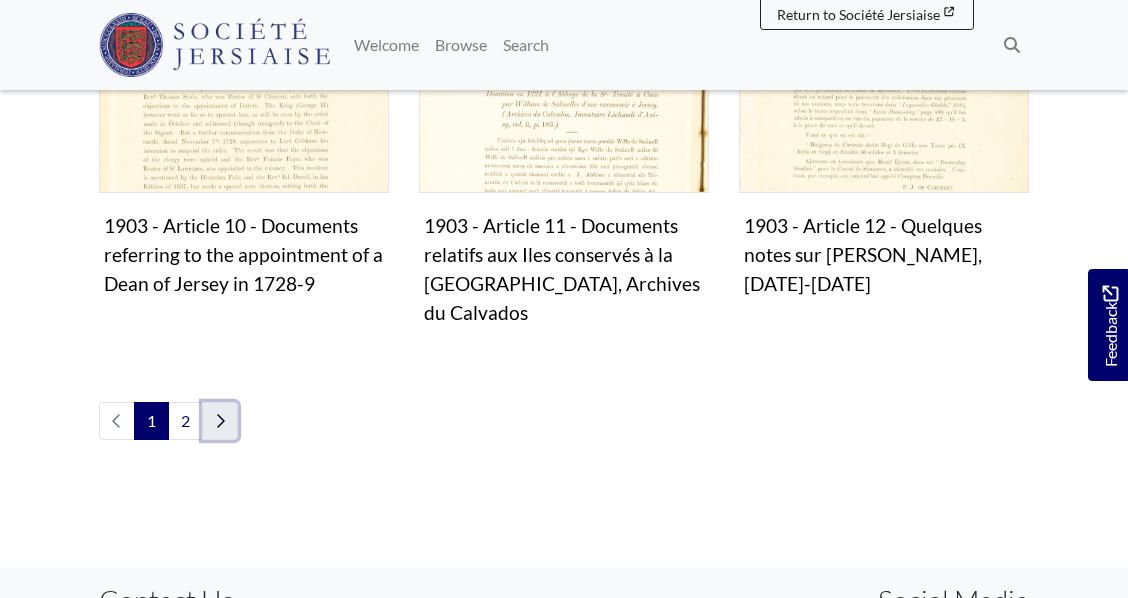 click 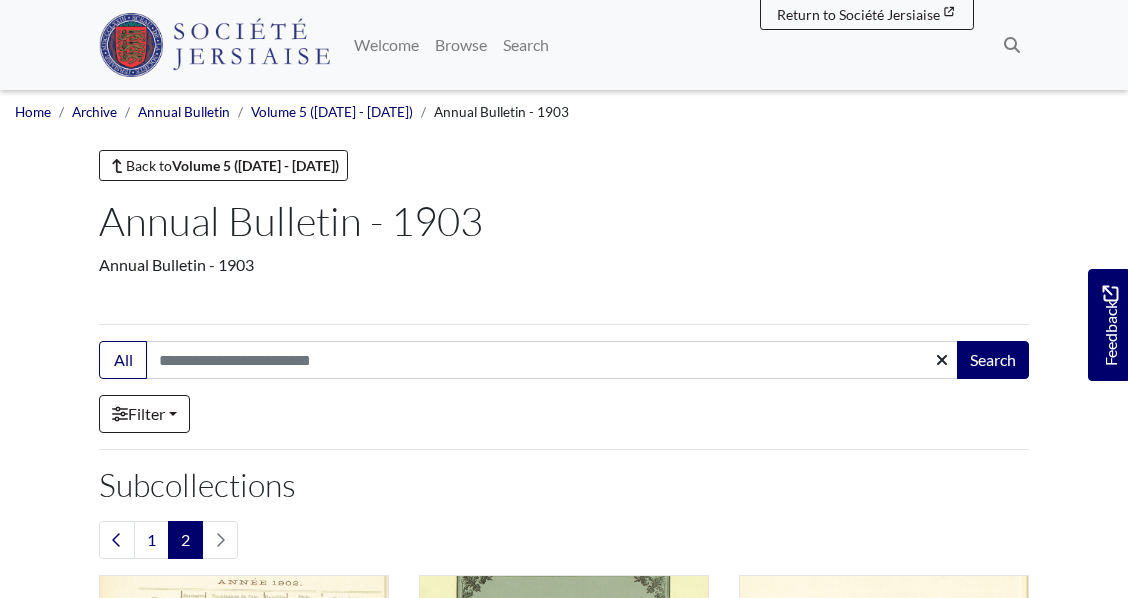 scroll, scrollTop: 0, scrollLeft: 0, axis: both 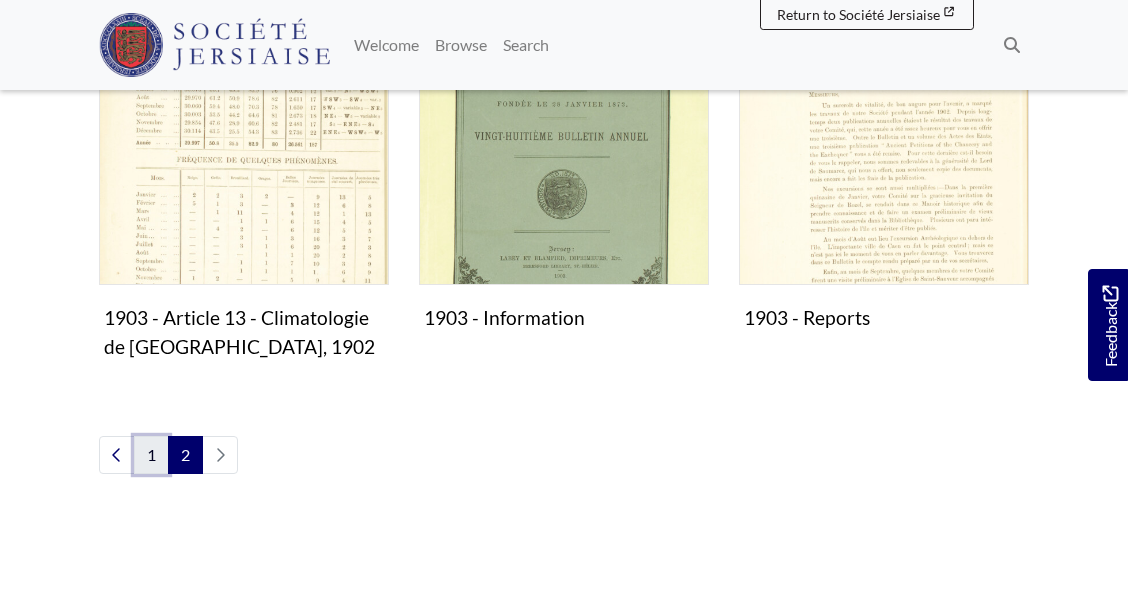 click on "1" at bounding box center (151, 455) 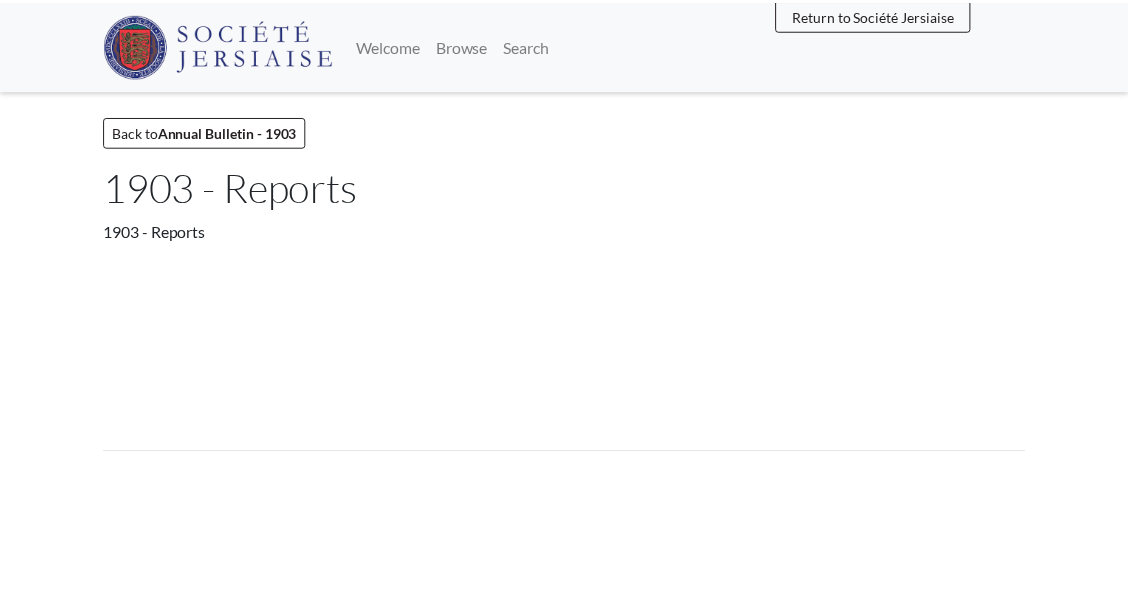 scroll, scrollTop: 0, scrollLeft: 0, axis: both 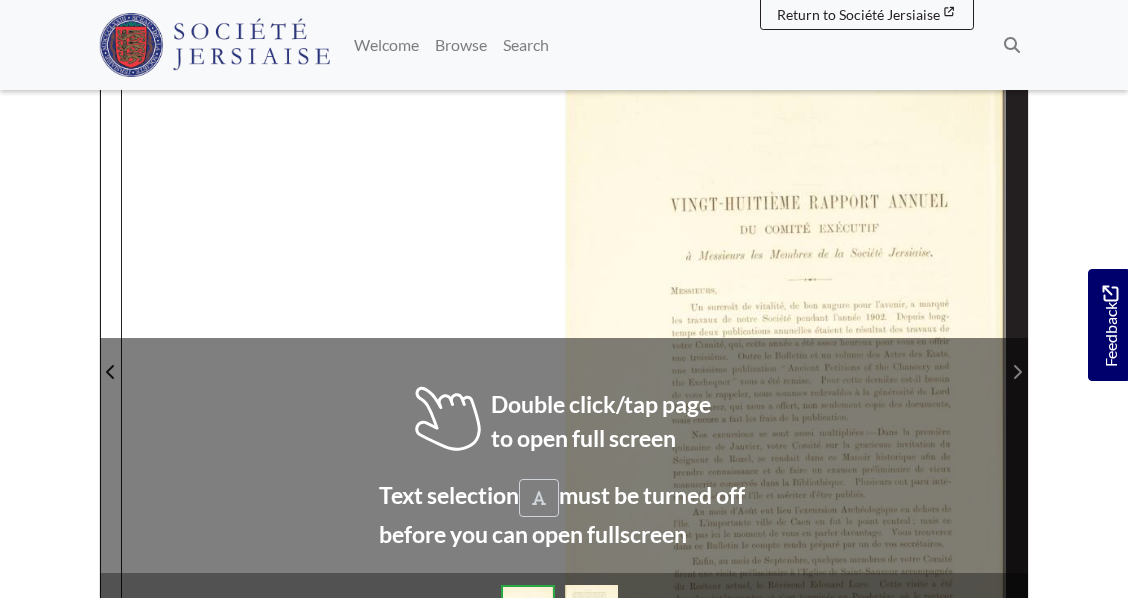 click 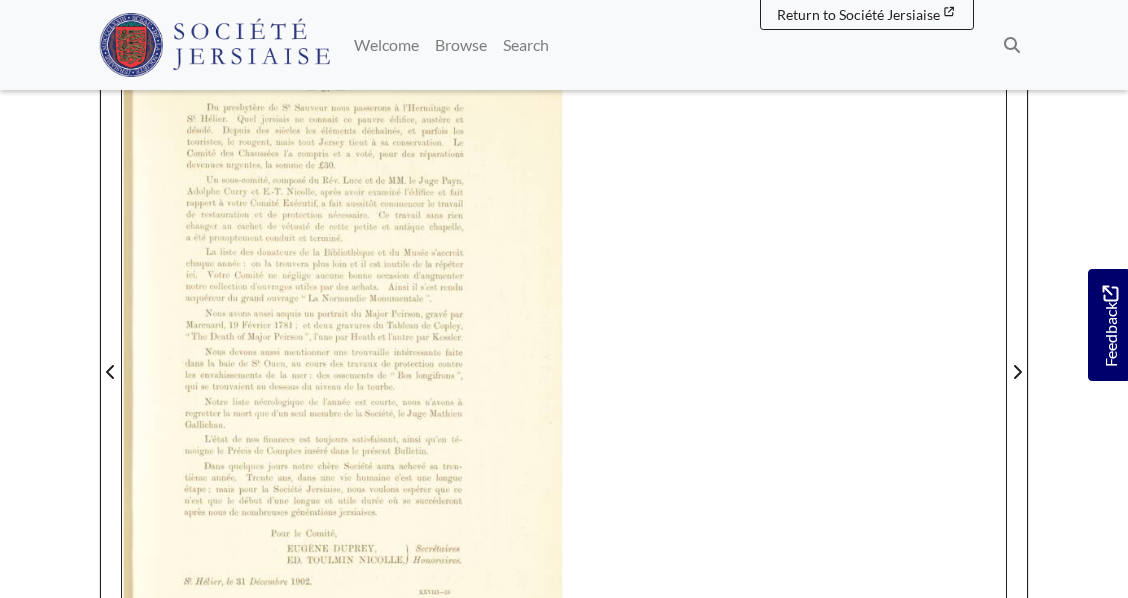 drag, startPoint x: 1127, startPoint y: 255, endPoint x: 1114, endPoint y: 159, distance: 96.87621 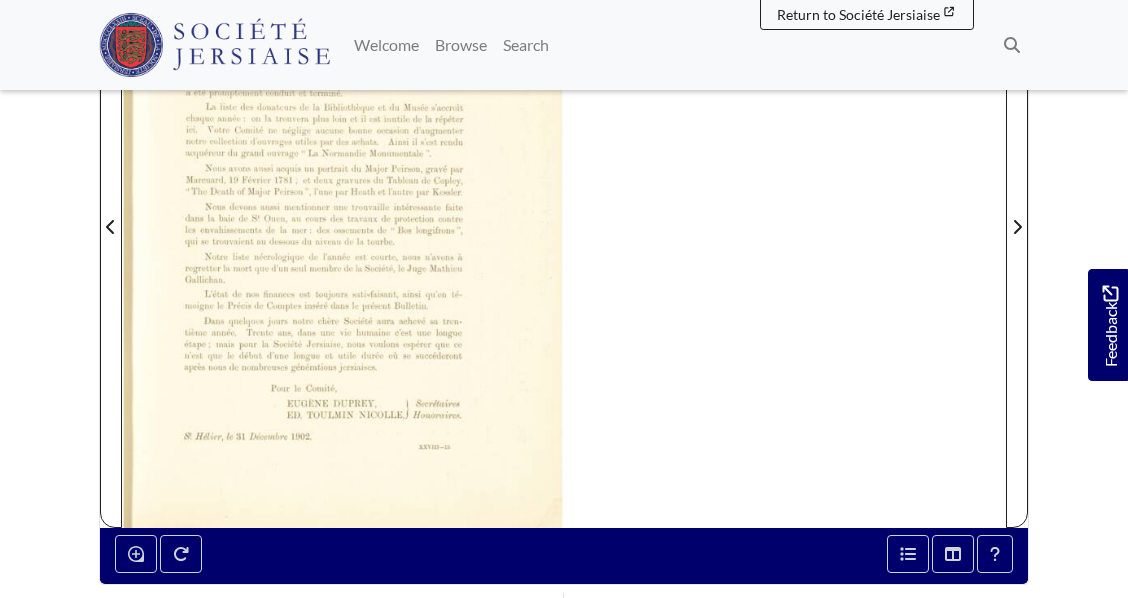 scroll, scrollTop: 501, scrollLeft: 0, axis: vertical 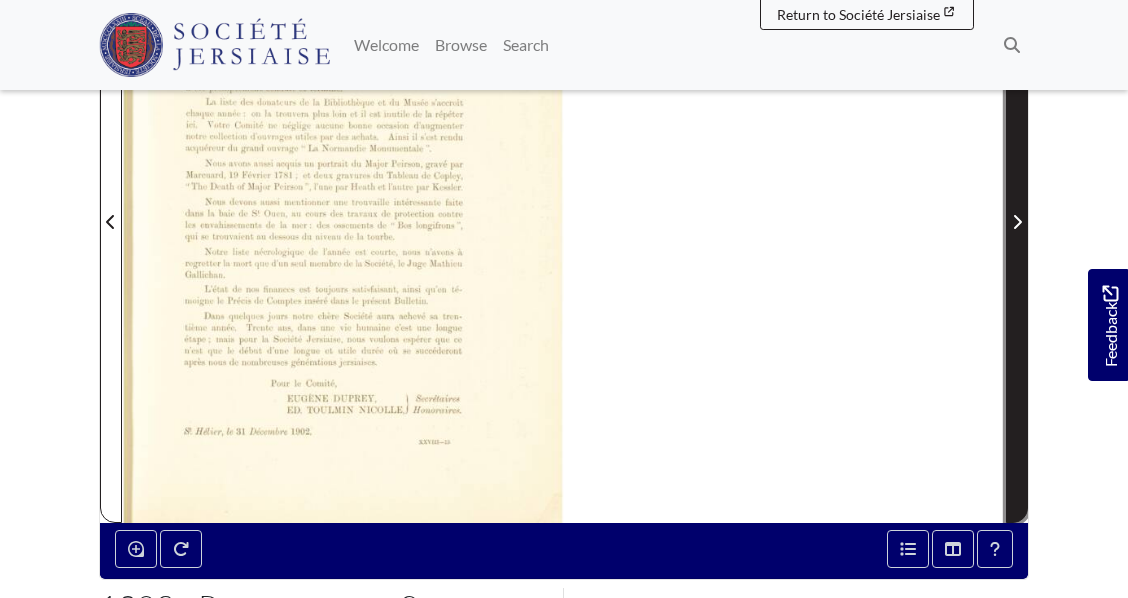 click 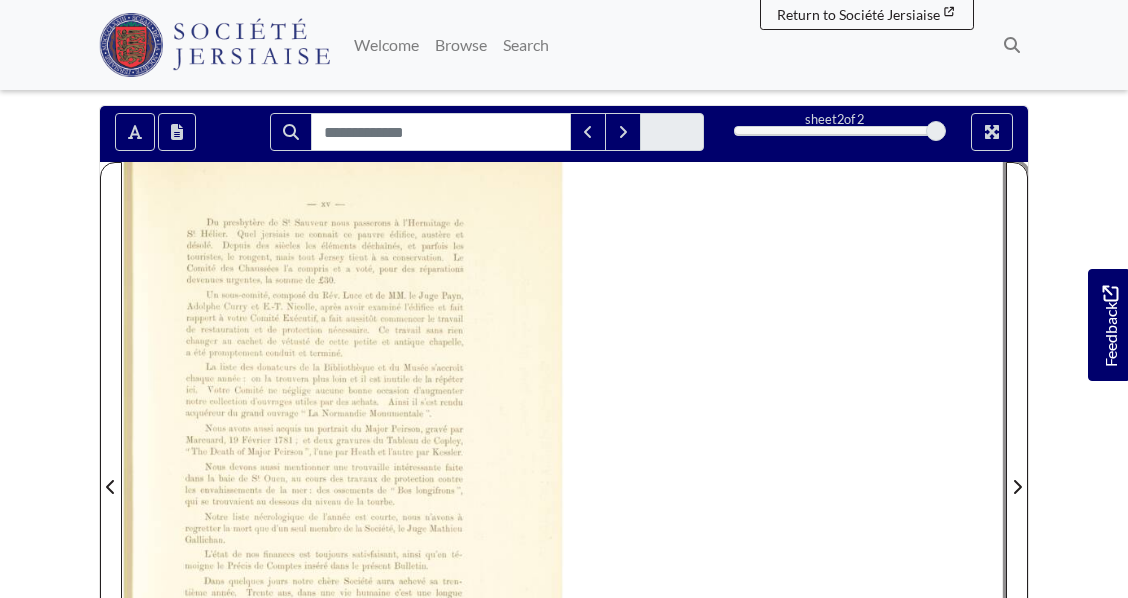 scroll, scrollTop: 234, scrollLeft: 0, axis: vertical 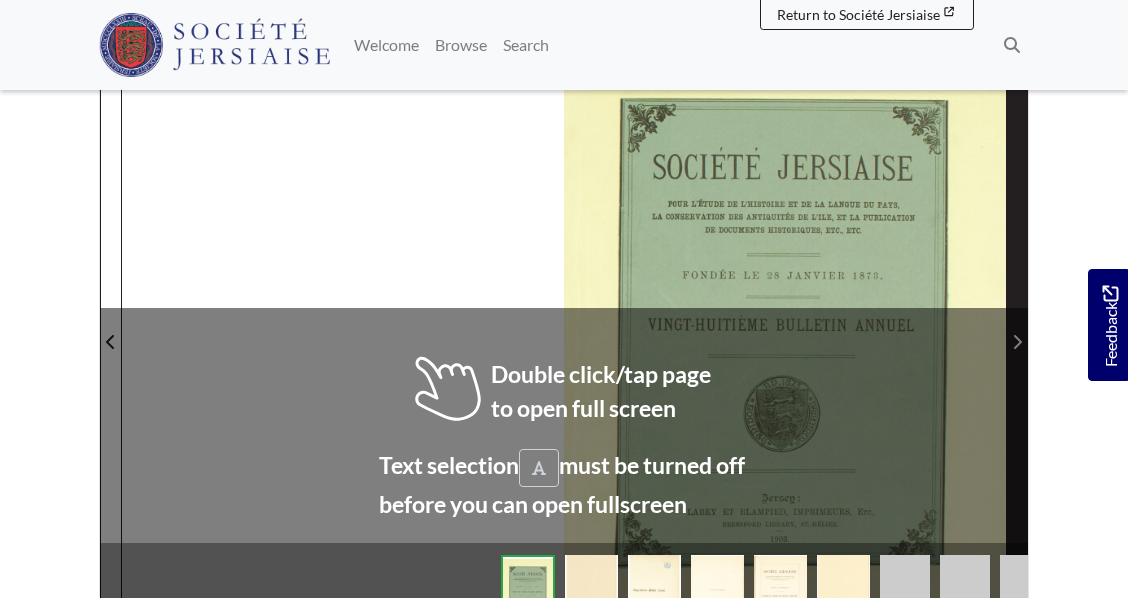 click at bounding box center [1017, 342] 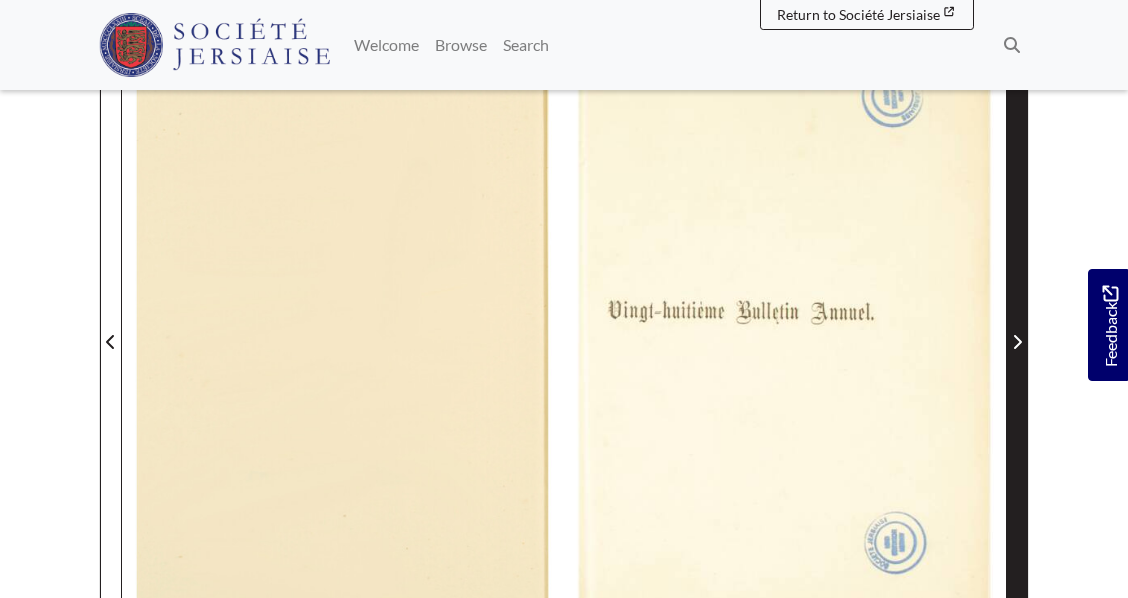 click at bounding box center (1017, 342) 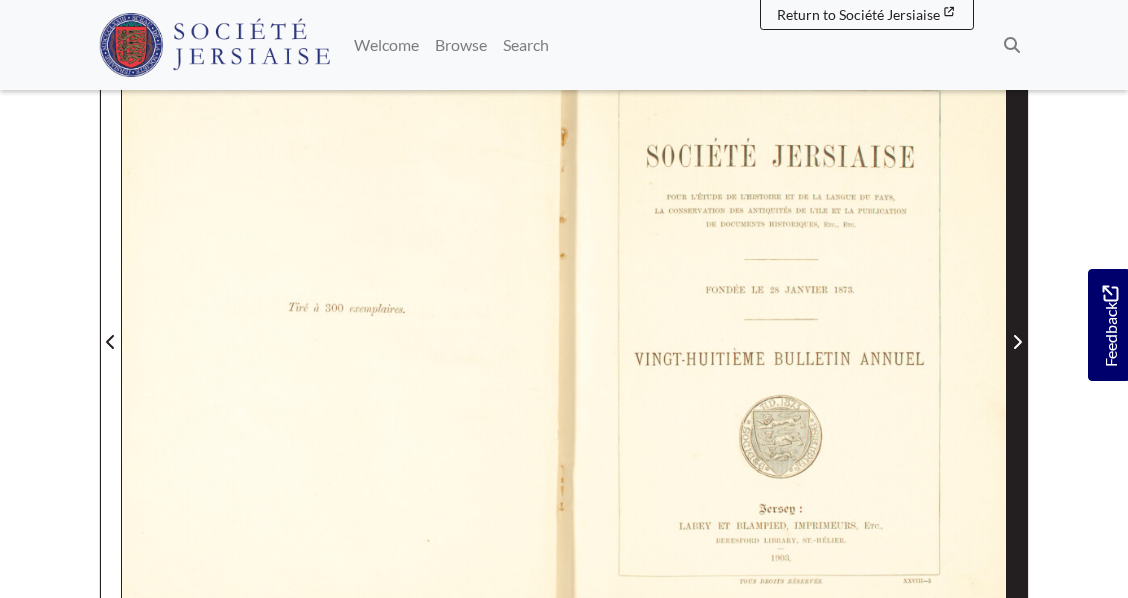 click at bounding box center [1017, 342] 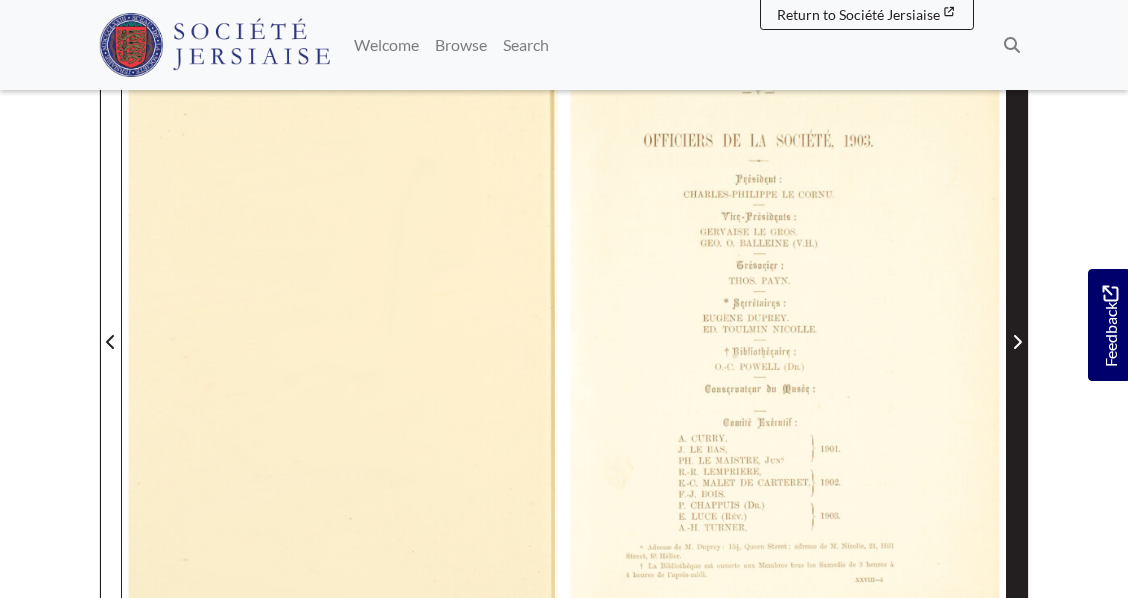 click at bounding box center [1017, 342] 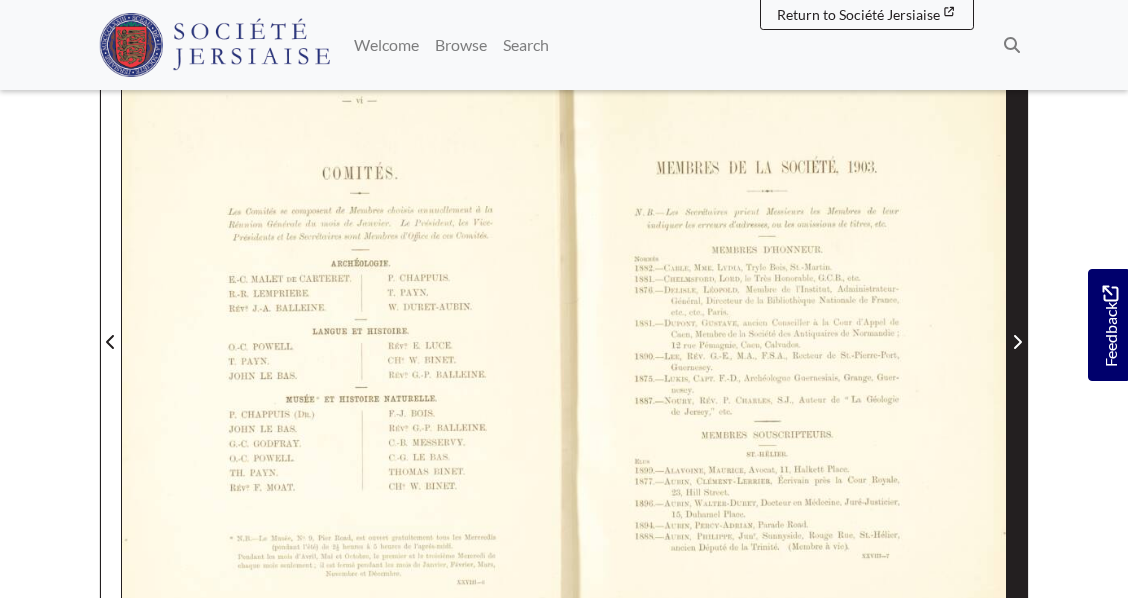 click at bounding box center (1017, 342) 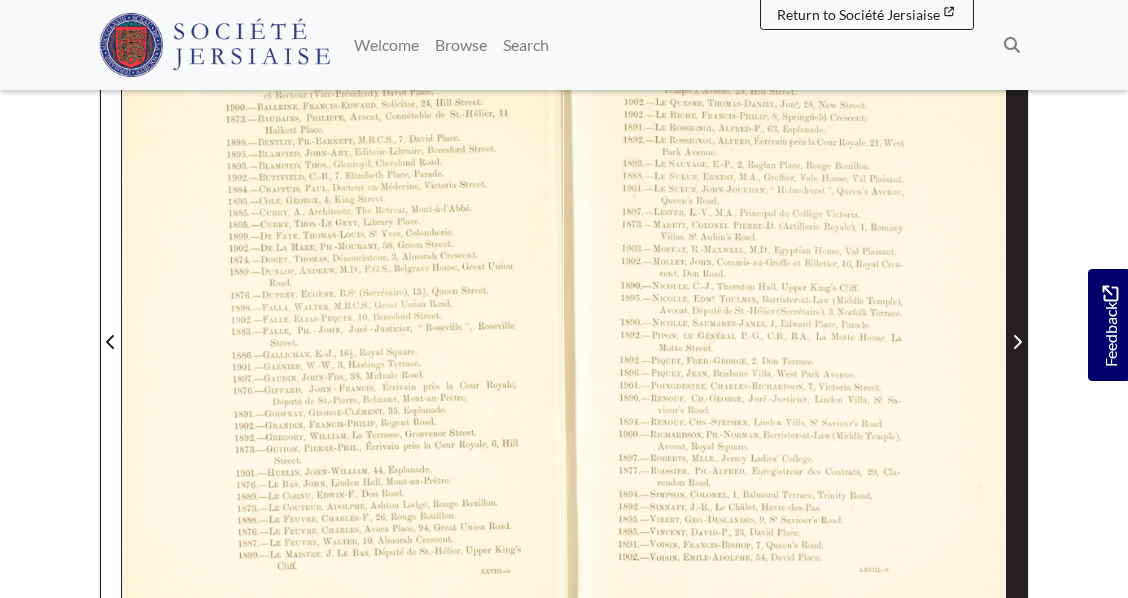 click at bounding box center (1017, 342) 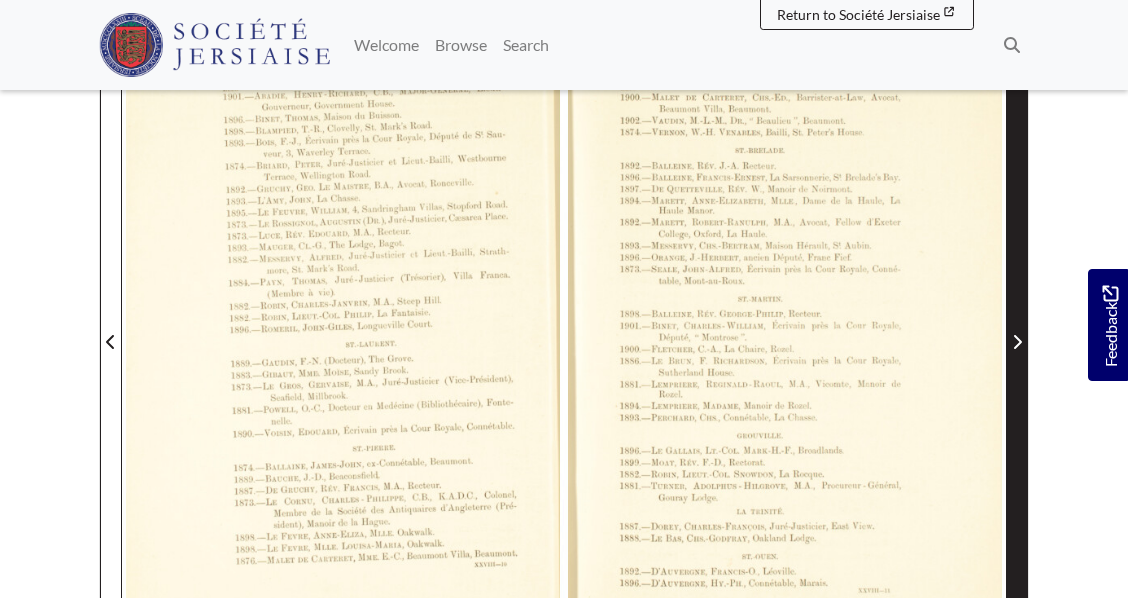 click at bounding box center [1017, 342] 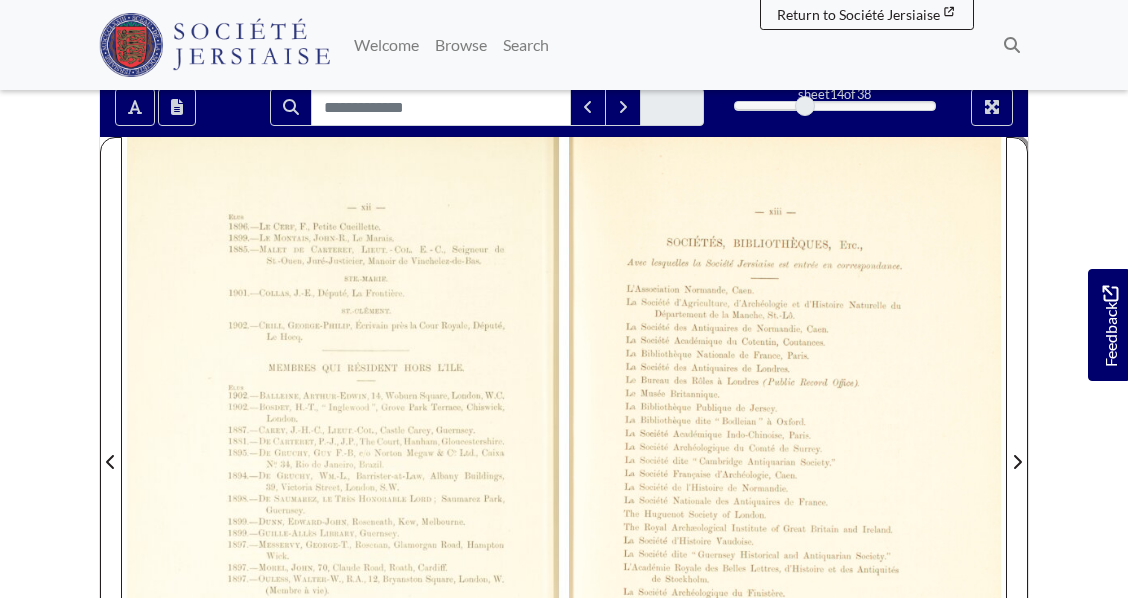 scroll, scrollTop: 263, scrollLeft: 0, axis: vertical 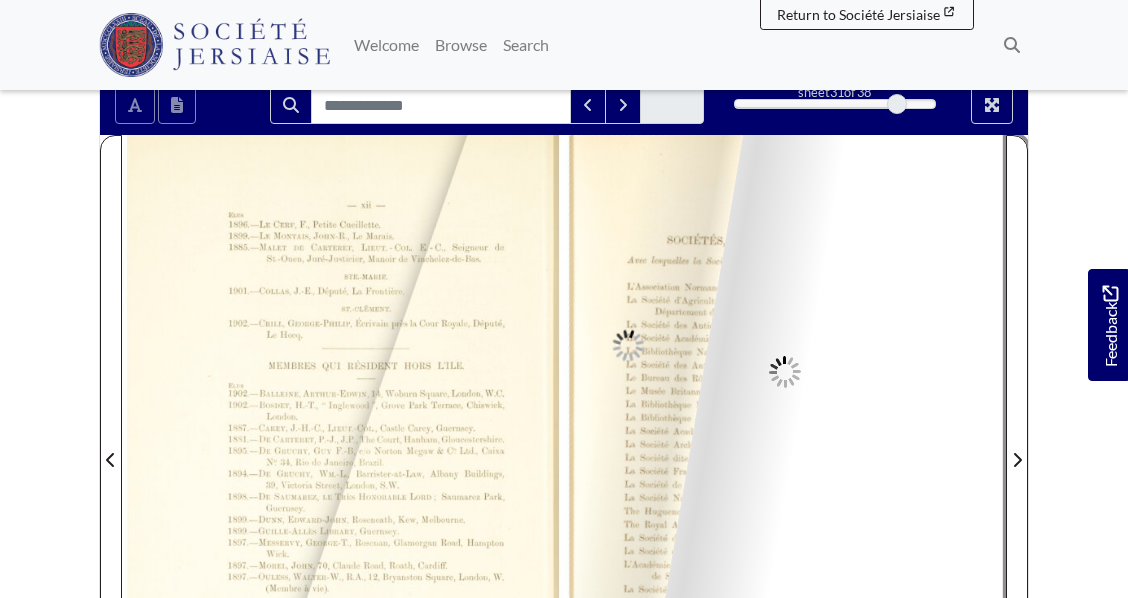 click on "31" at bounding box center (835, 104) 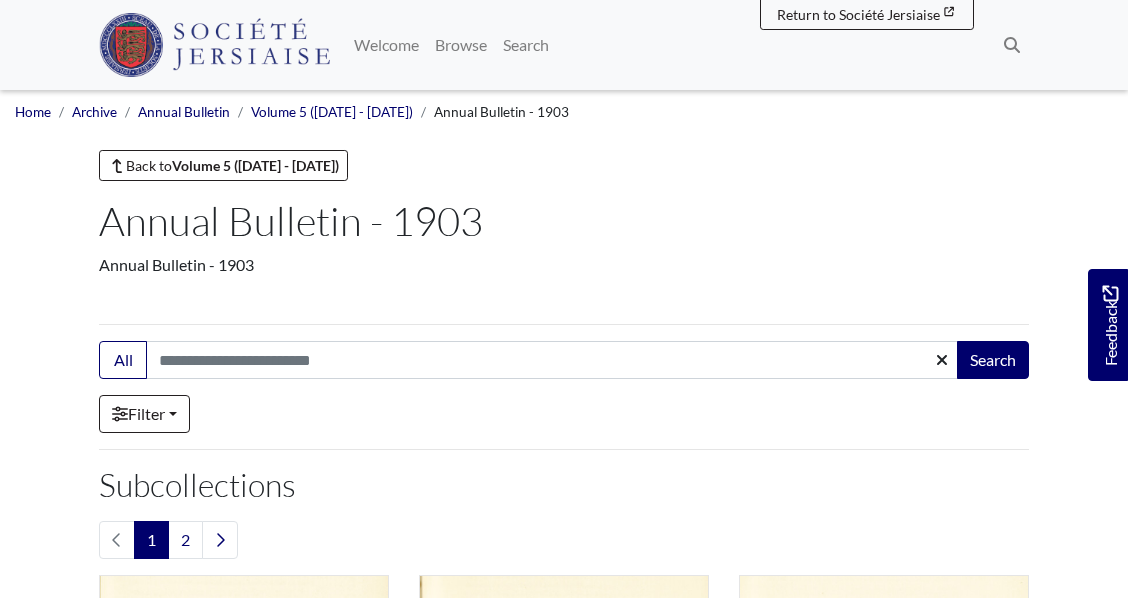 scroll, scrollTop: 0, scrollLeft: 0, axis: both 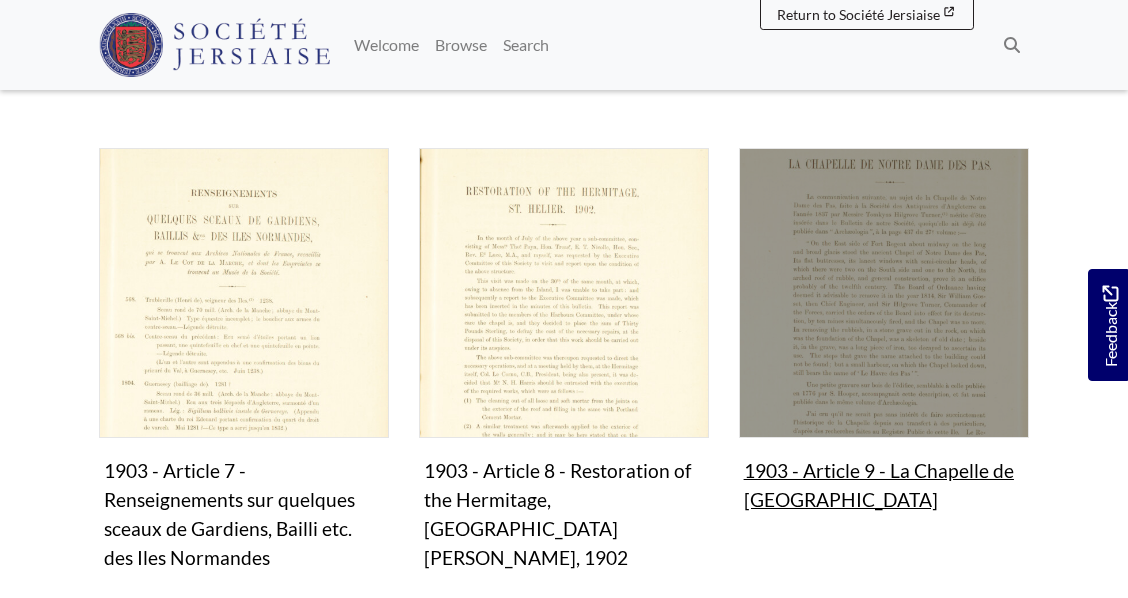 drag, startPoint x: 542, startPoint y: 465, endPoint x: 770, endPoint y: 465, distance: 228 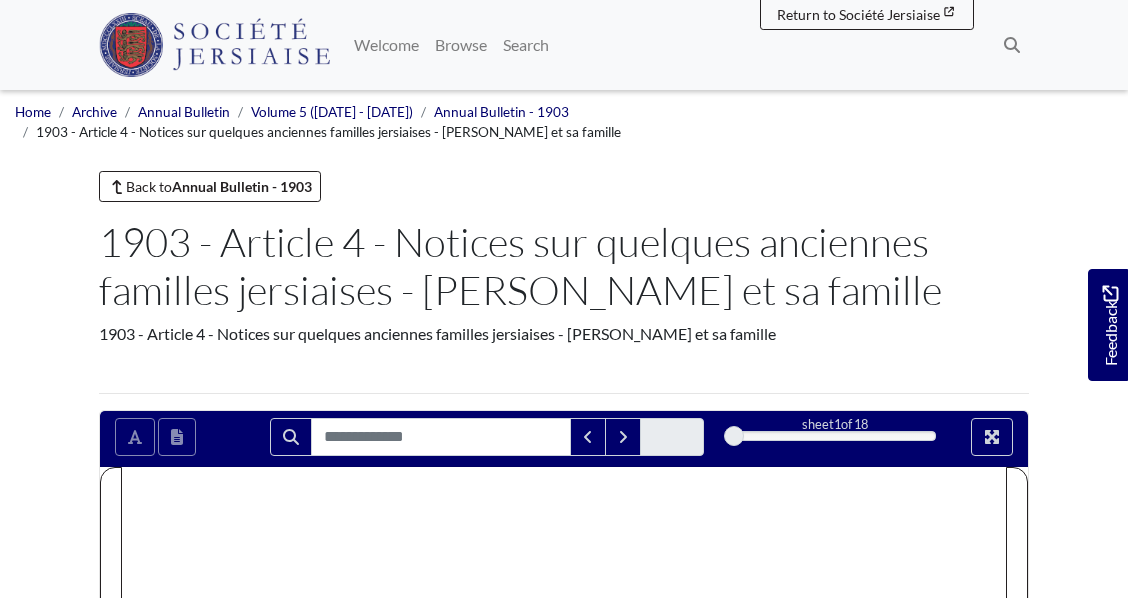 scroll, scrollTop: 0, scrollLeft: 0, axis: both 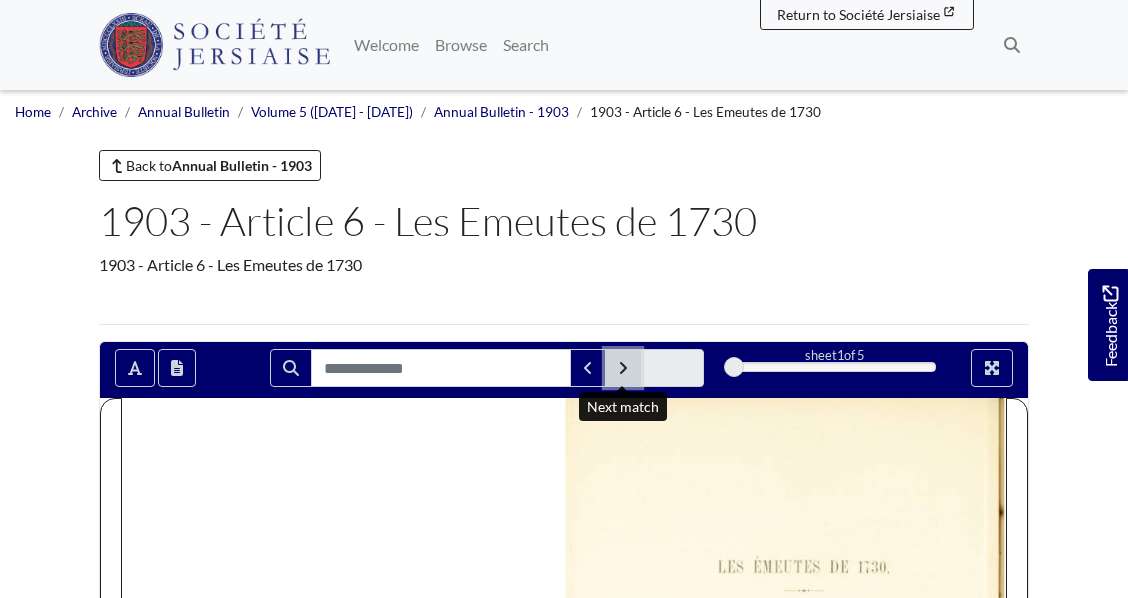 click 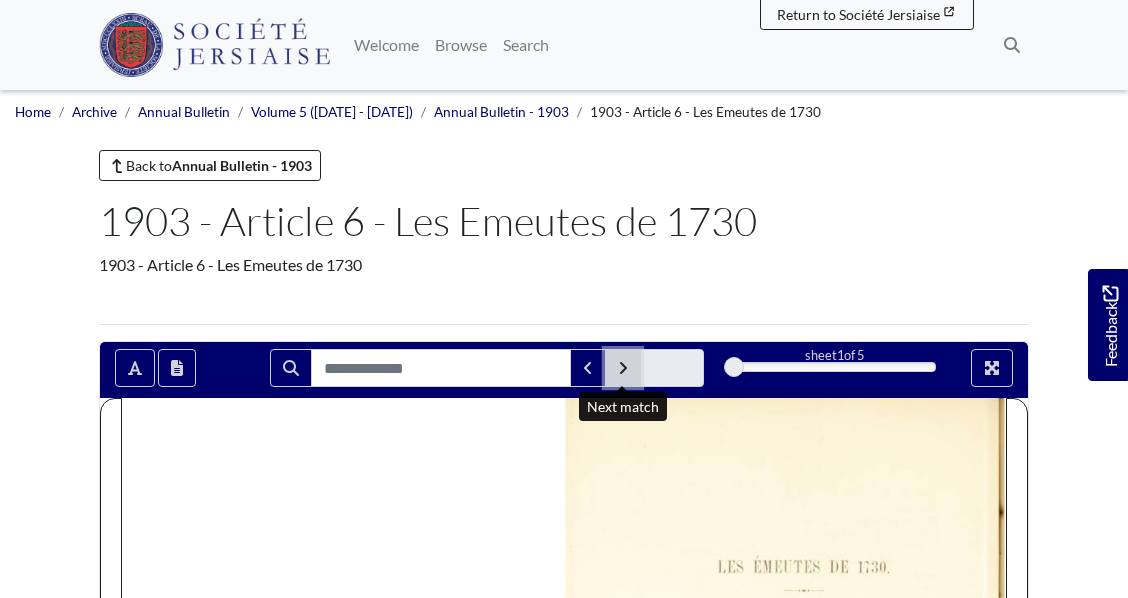 click 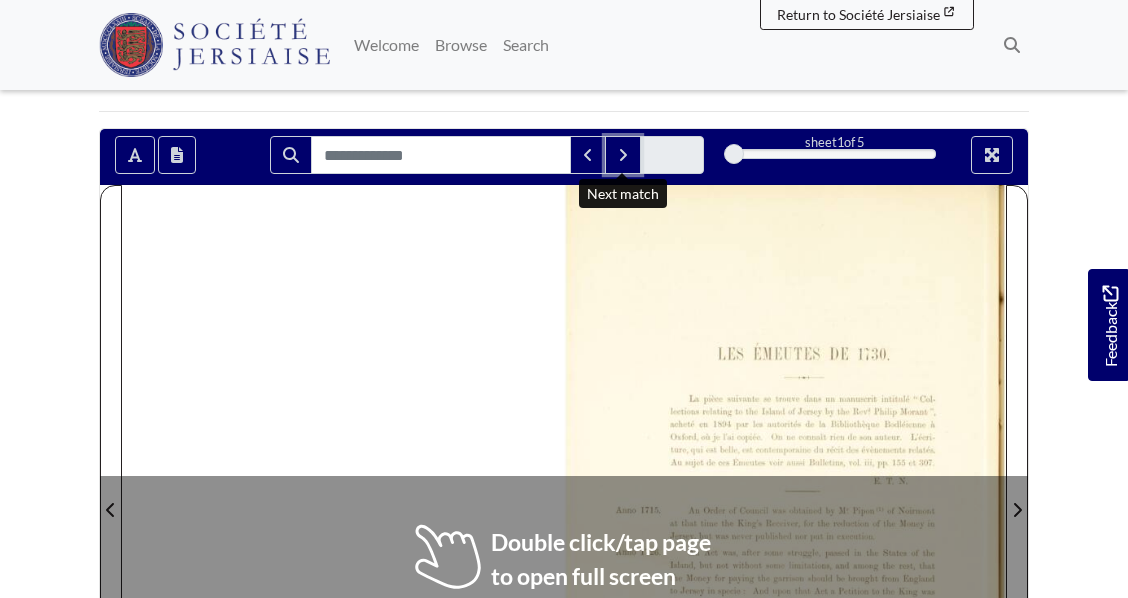 scroll, scrollTop: 266, scrollLeft: 0, axis: vertical 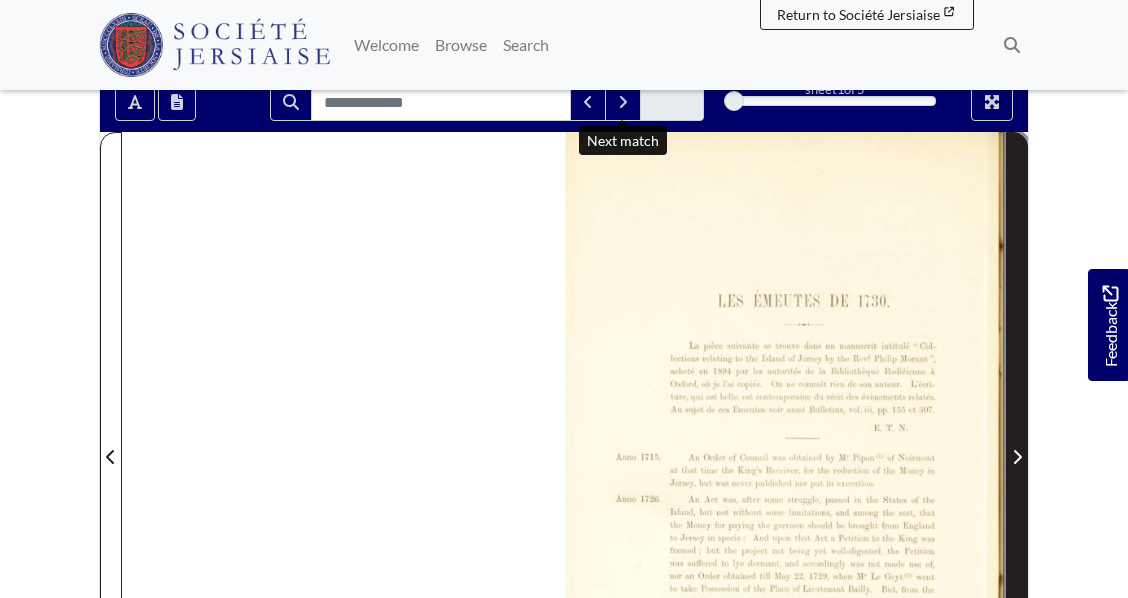 click 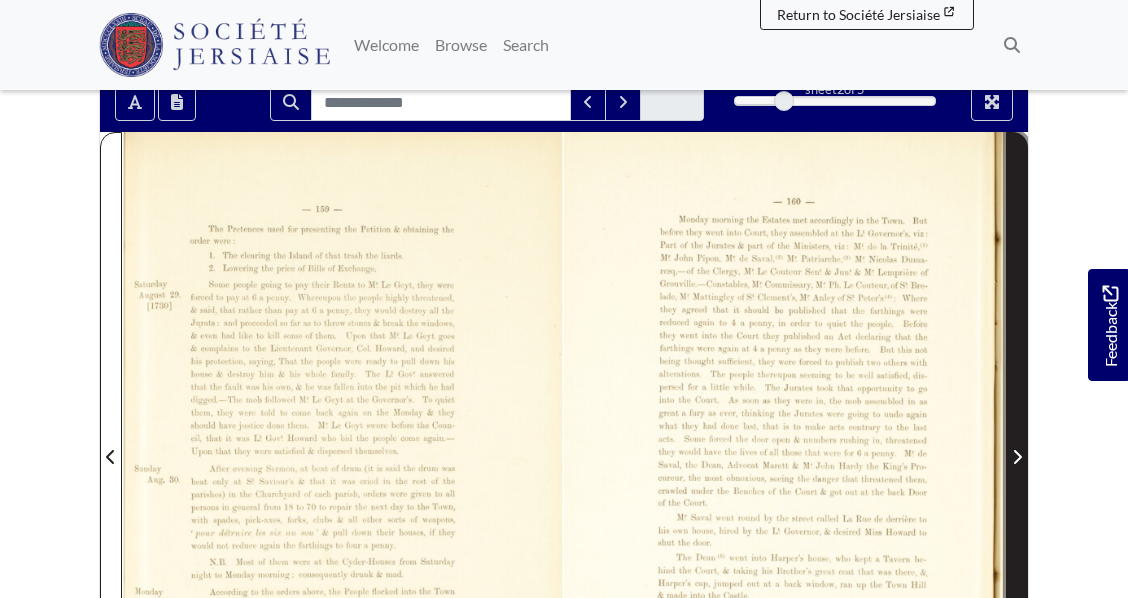 click 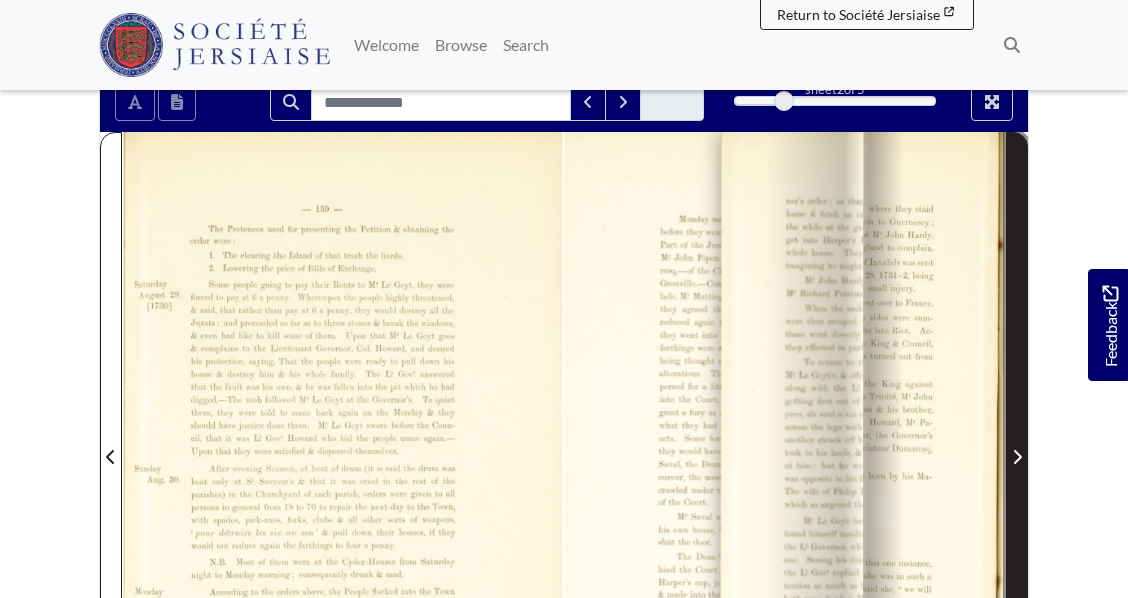 click 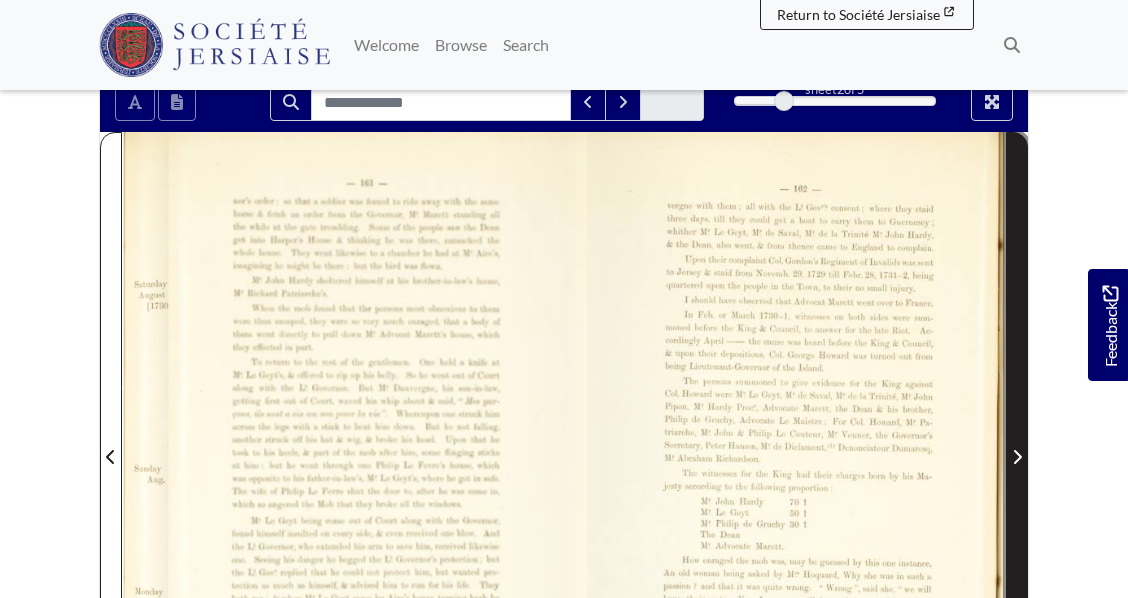 click 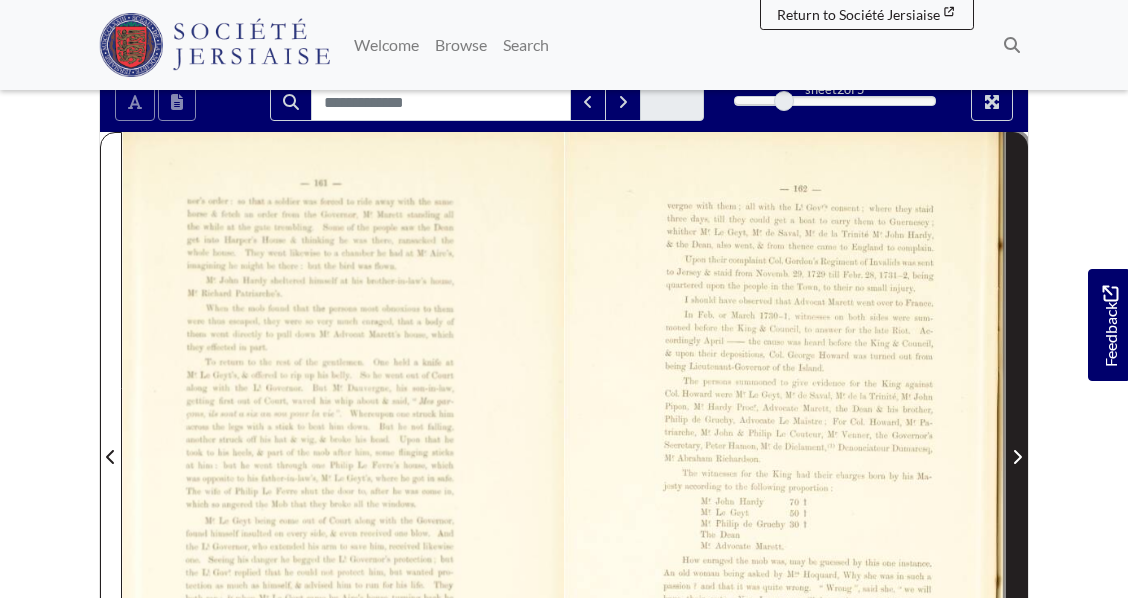 click 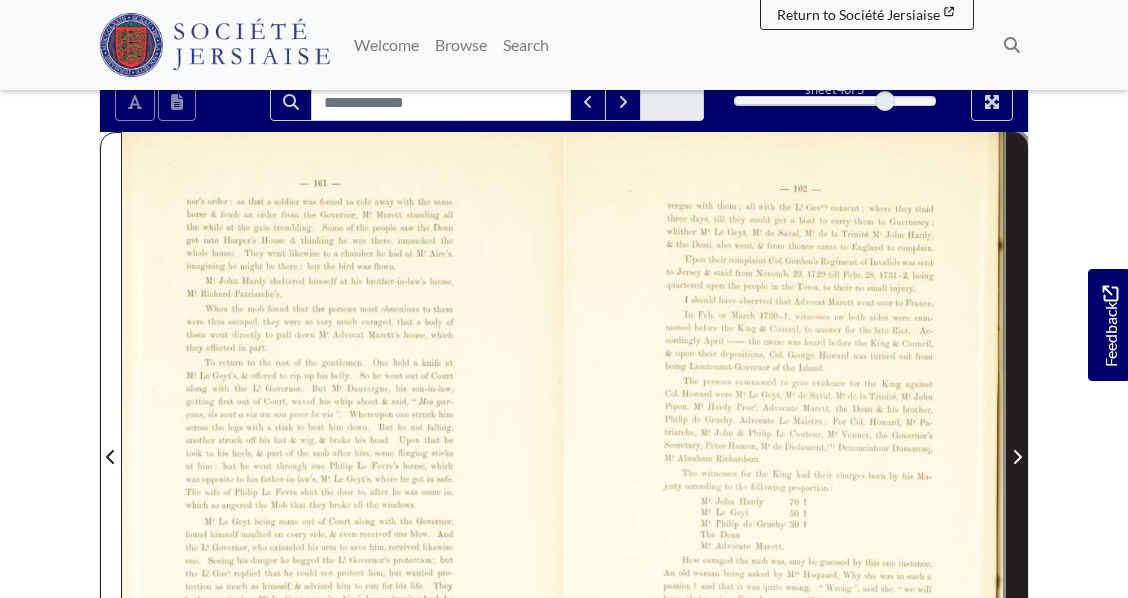click 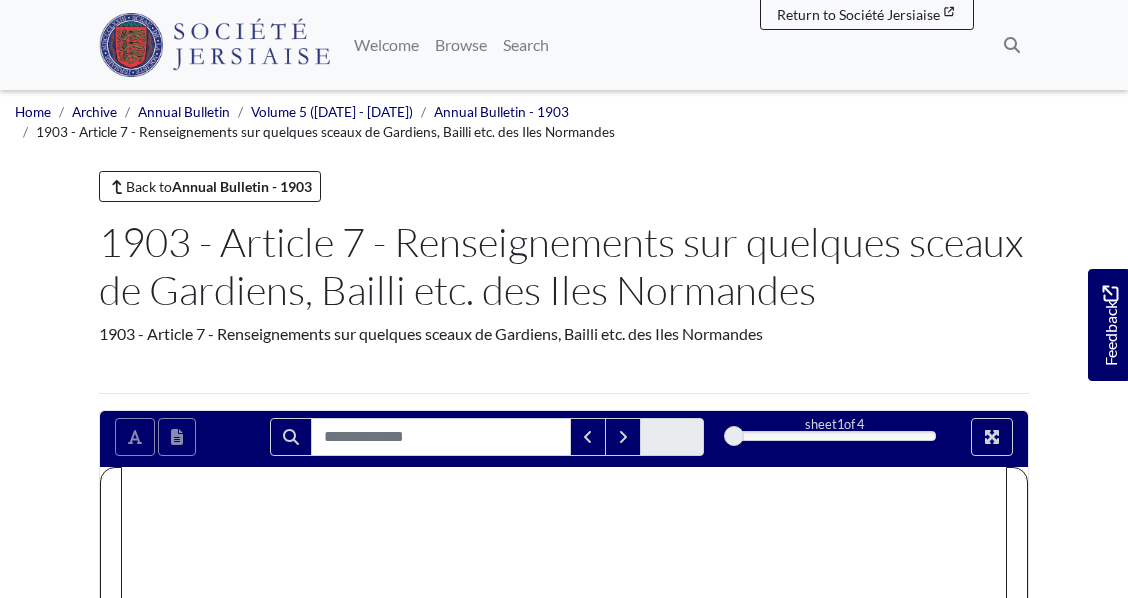 scroll, scrollTop: 0, scrollLeft: 0, axis: both 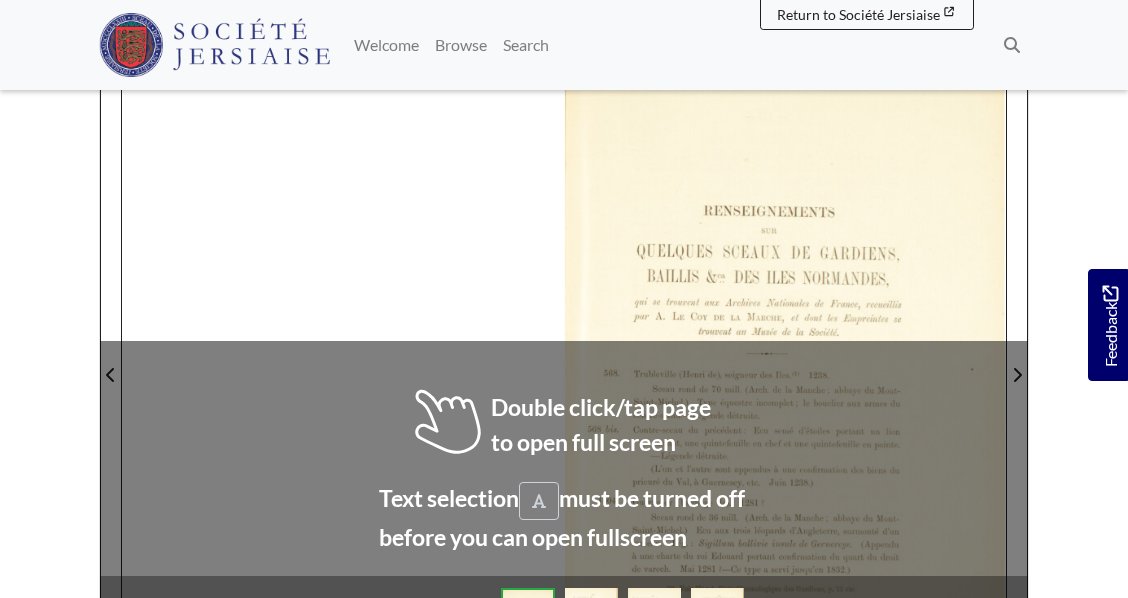 click at bounding box center (785, 363) 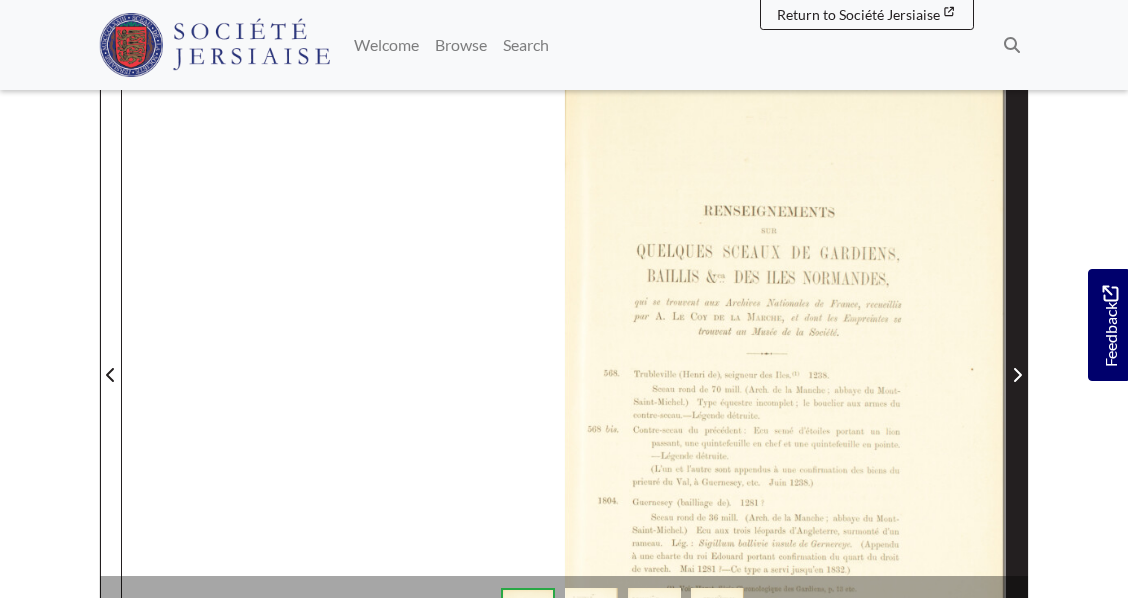 click at bounding box center (1017, 375) 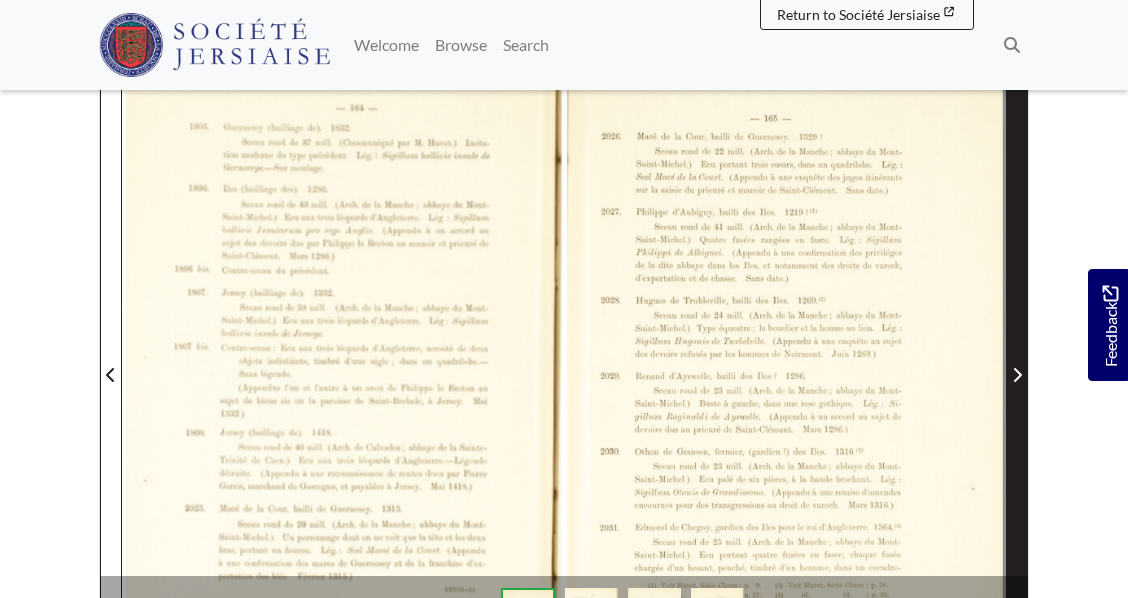 scroll, scrollTop: 395, scrollLeft: 0, axis: vertical 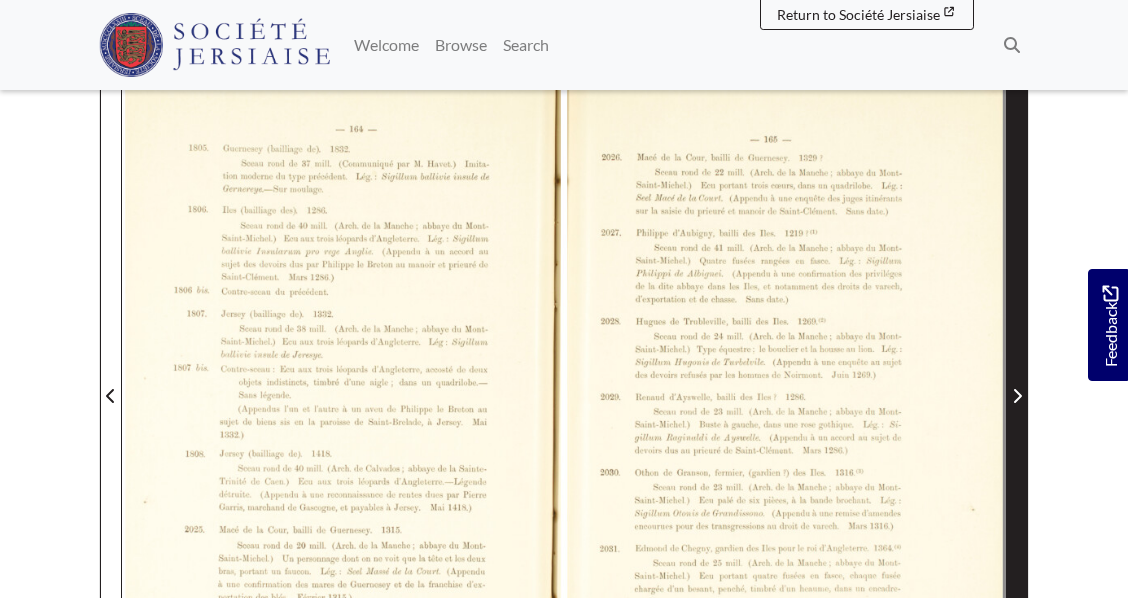 click at bounding box center [1017, 396] 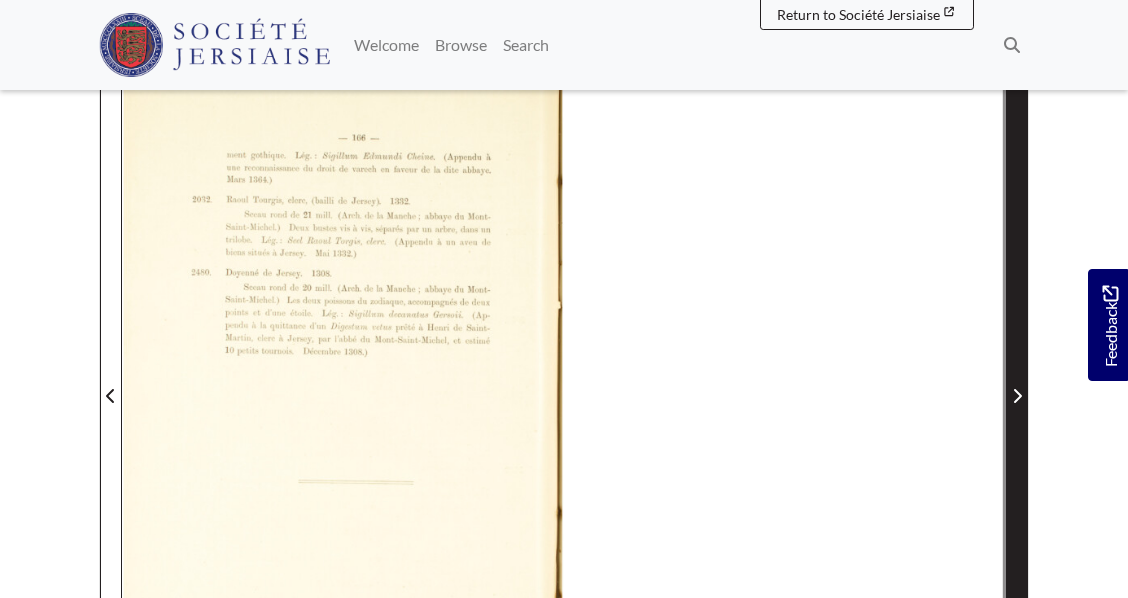 click at bounding box center [1017, 396] 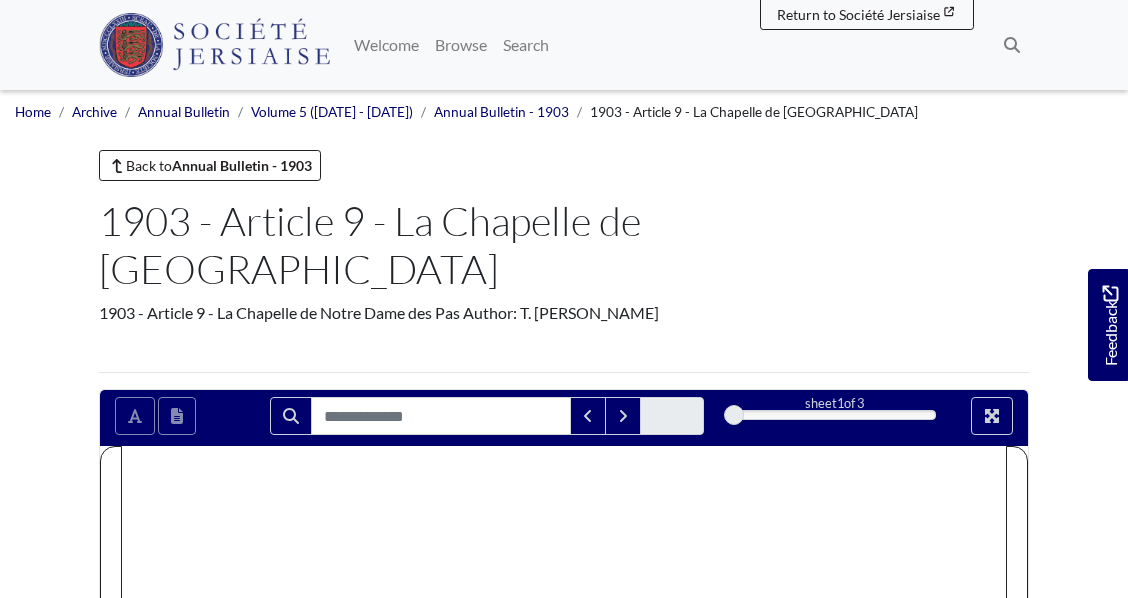 scroll, scrollTop: 0, scrollLeft: 0, axis: both 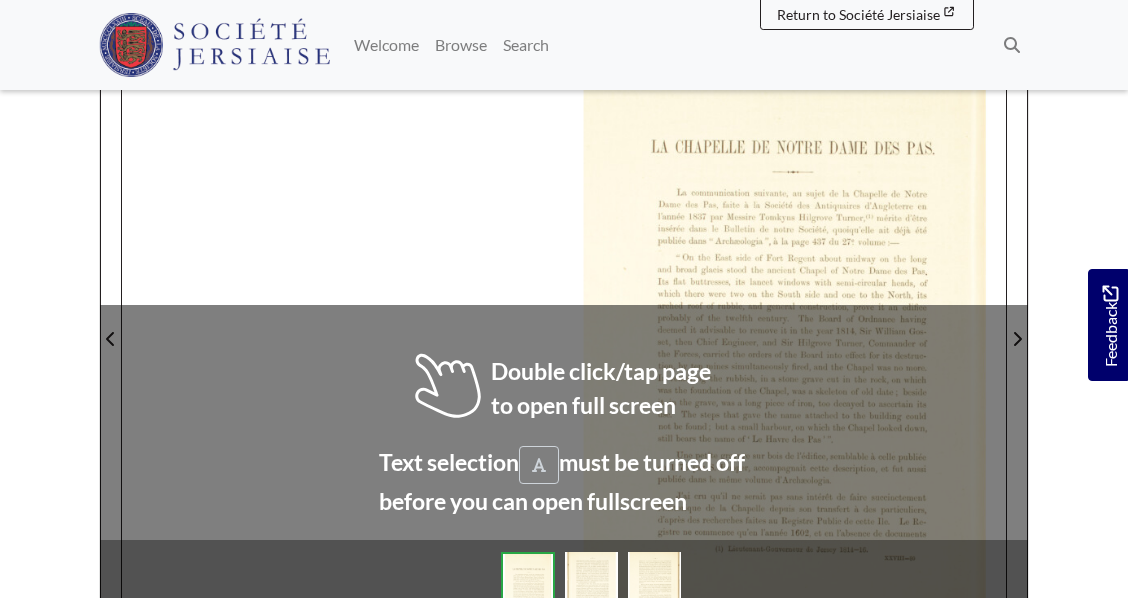 click at bounding box center (785, 326) 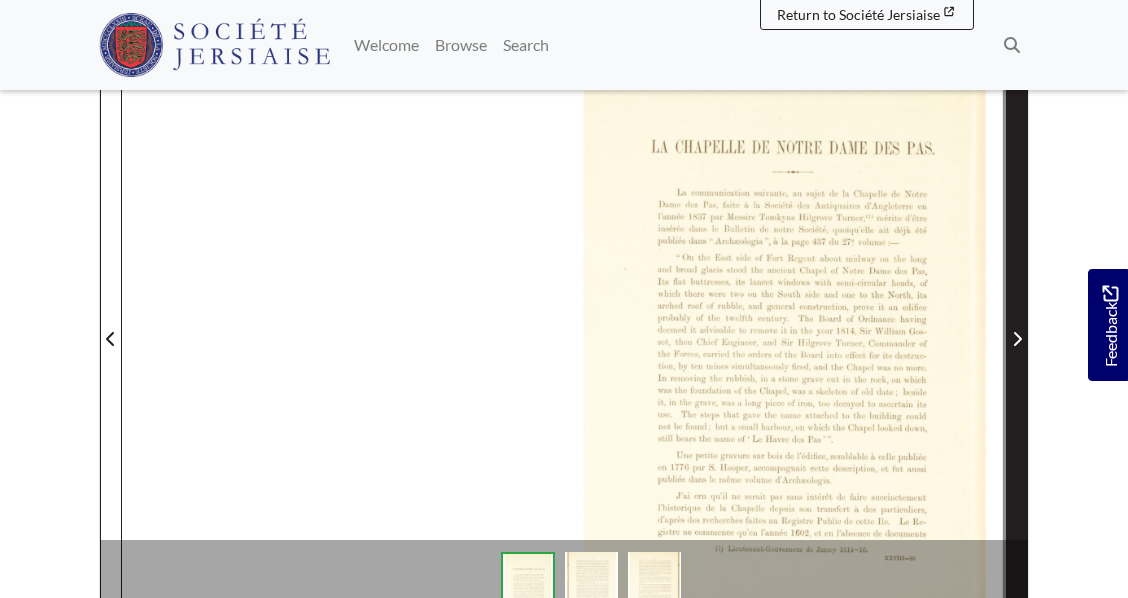 click 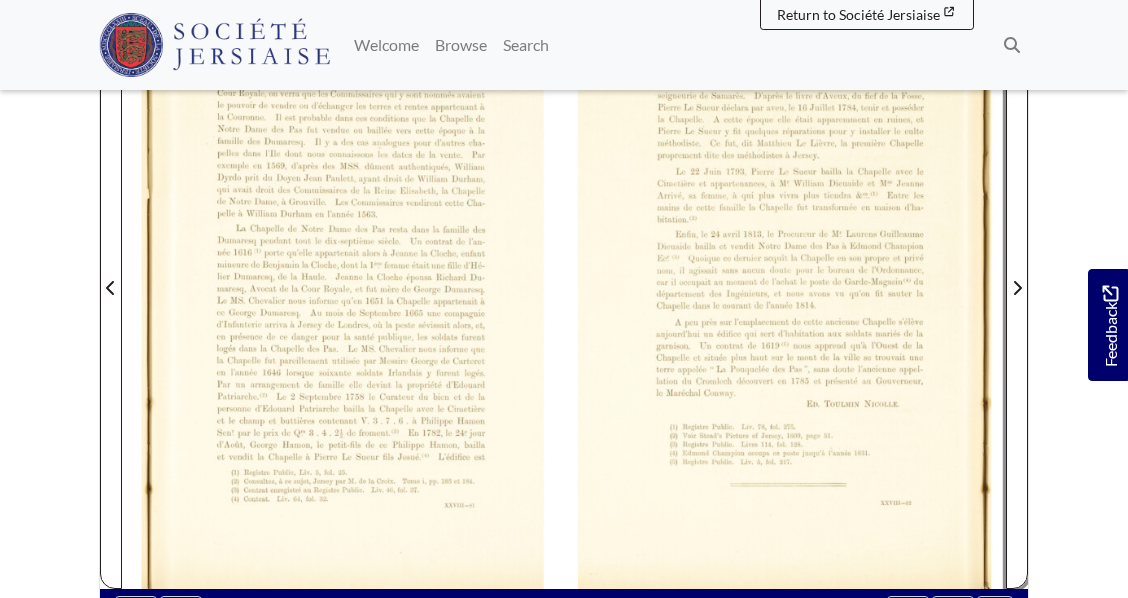 scroll, scrollTop: 484, scrollLeft: 0, axis: vertical 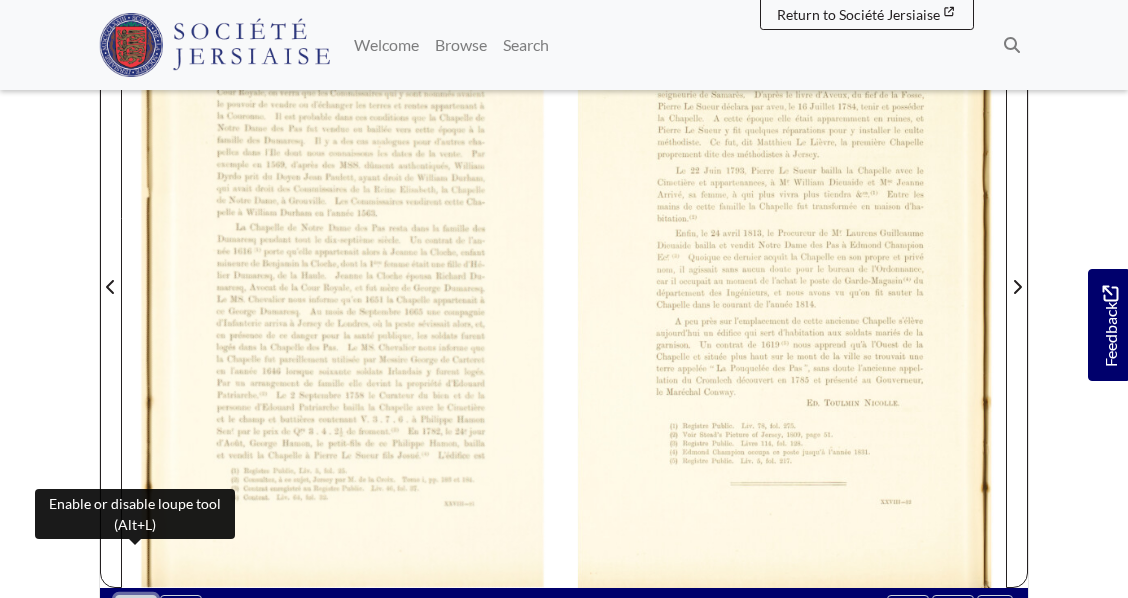 click 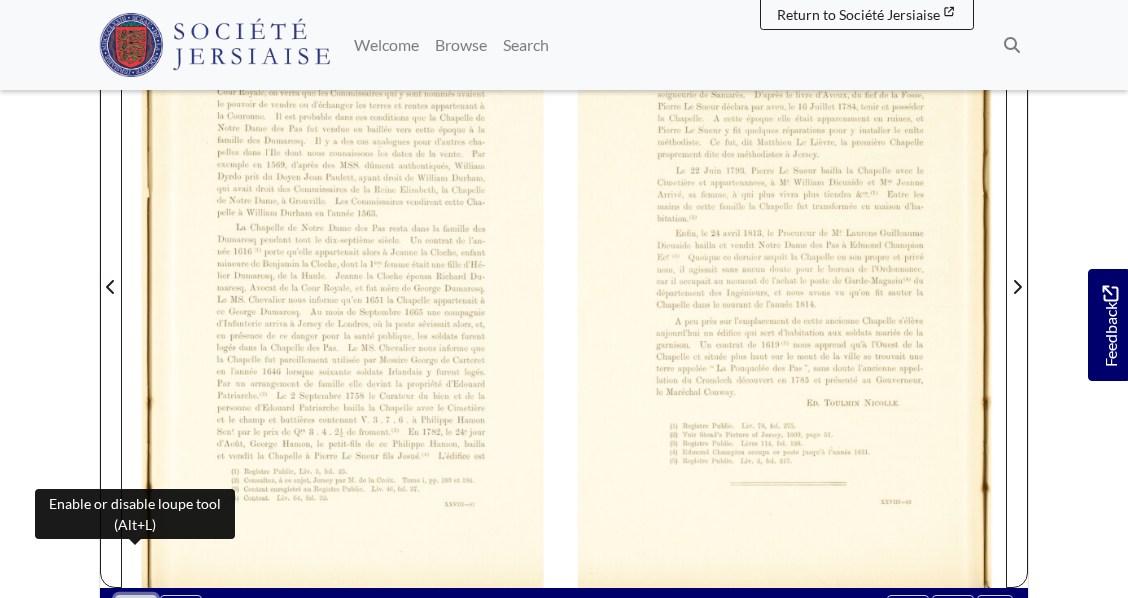 click 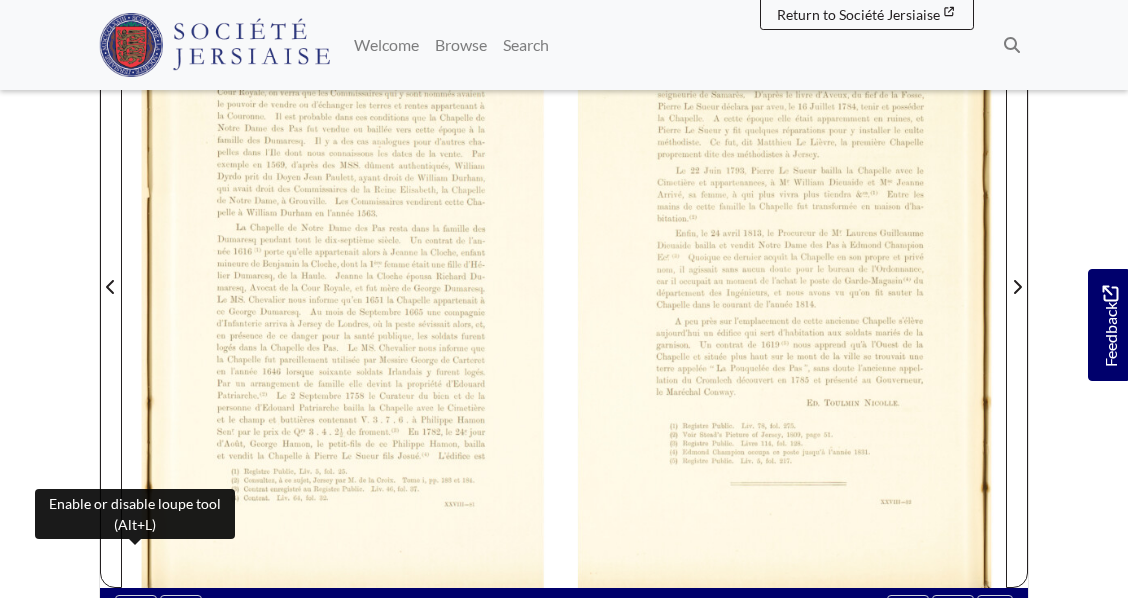 click at bounding box center [785, 274] 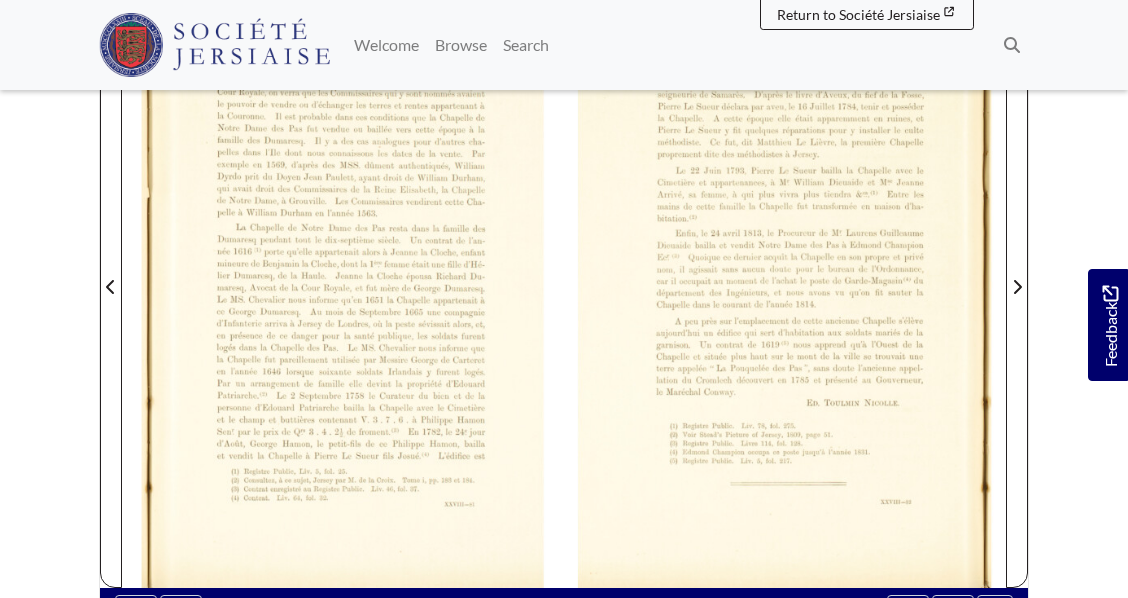 click at bounding box center (785, 274) 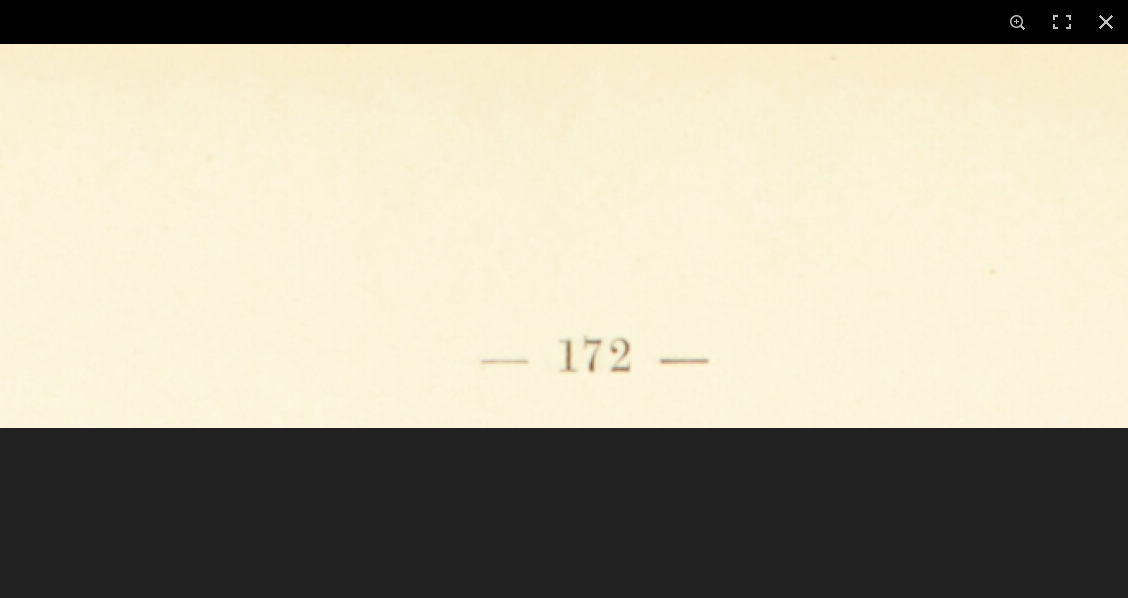 click at bounding box center (561, 1794) 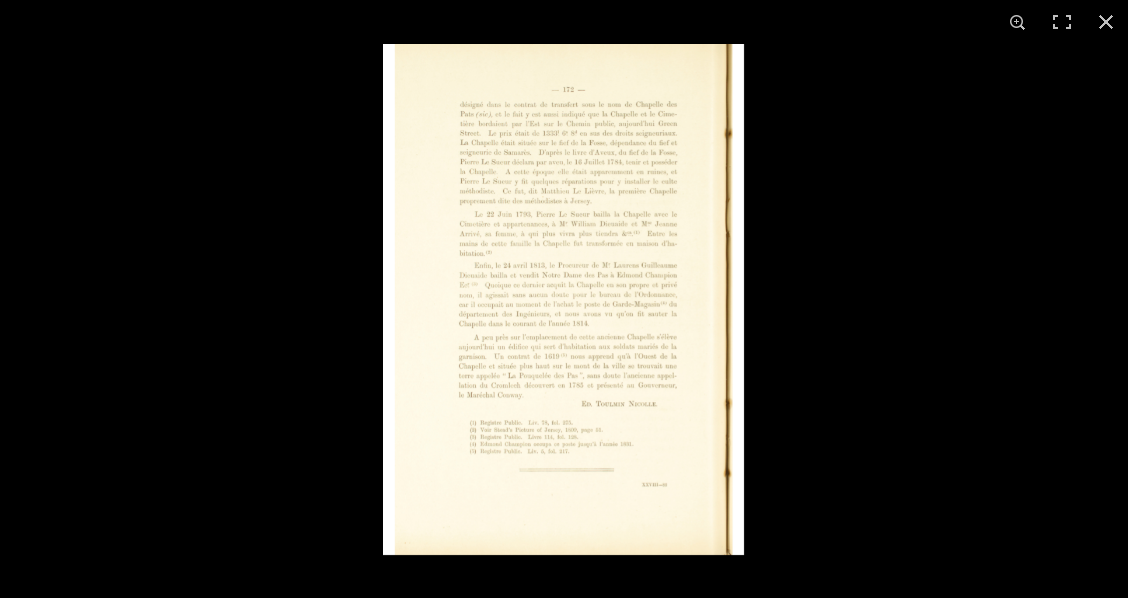 click at bounding box center (563, 299) 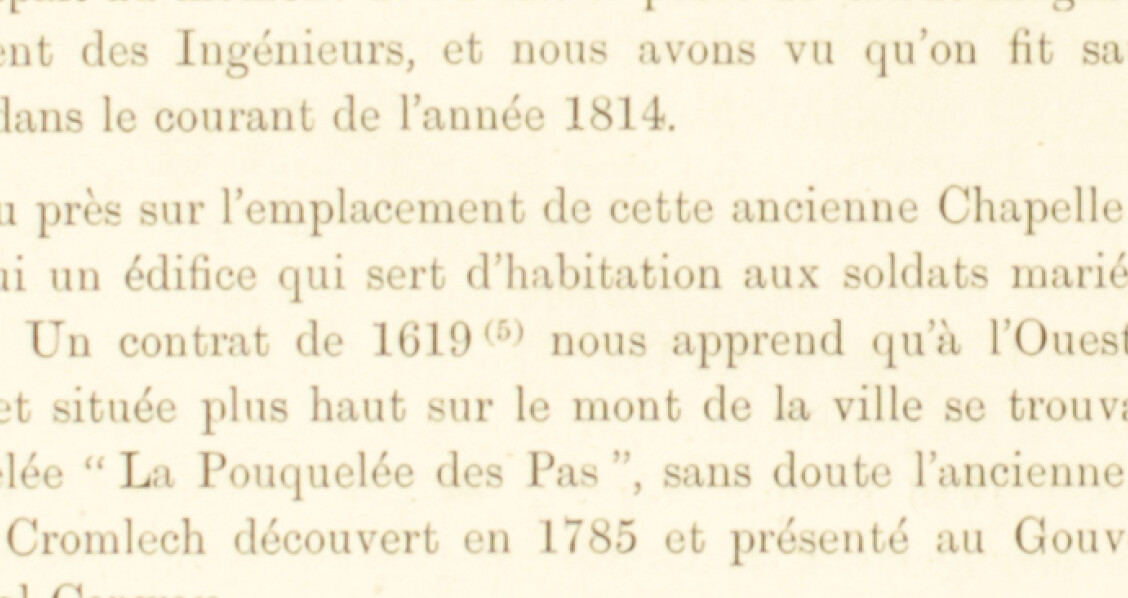 click at bounding box center [501, -50] 